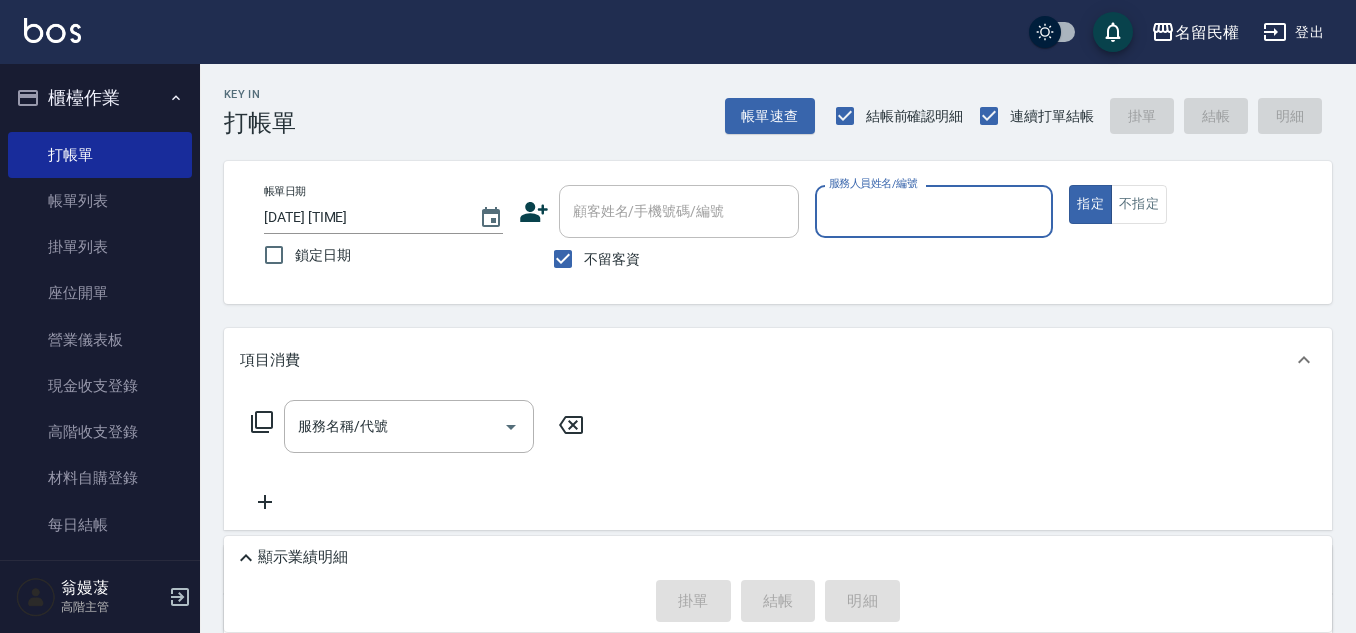 scroll, scrollTop: 0, scrollLeft: 0, axis: both 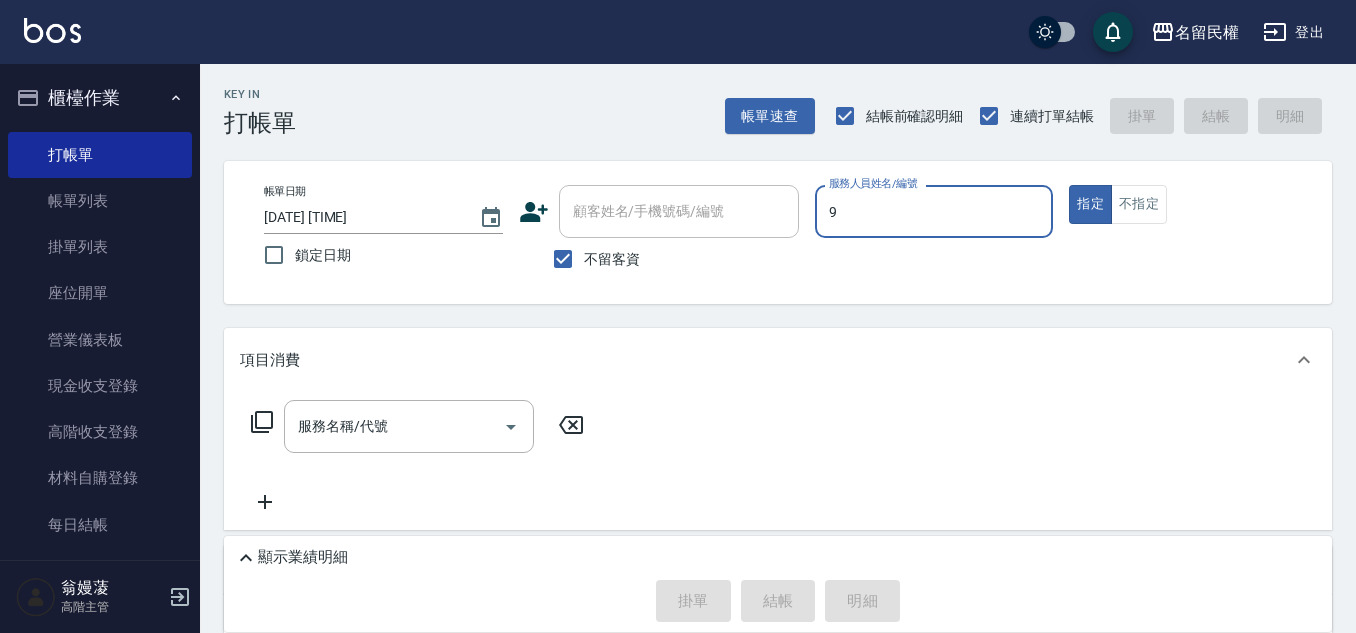 type on "微雅-9" 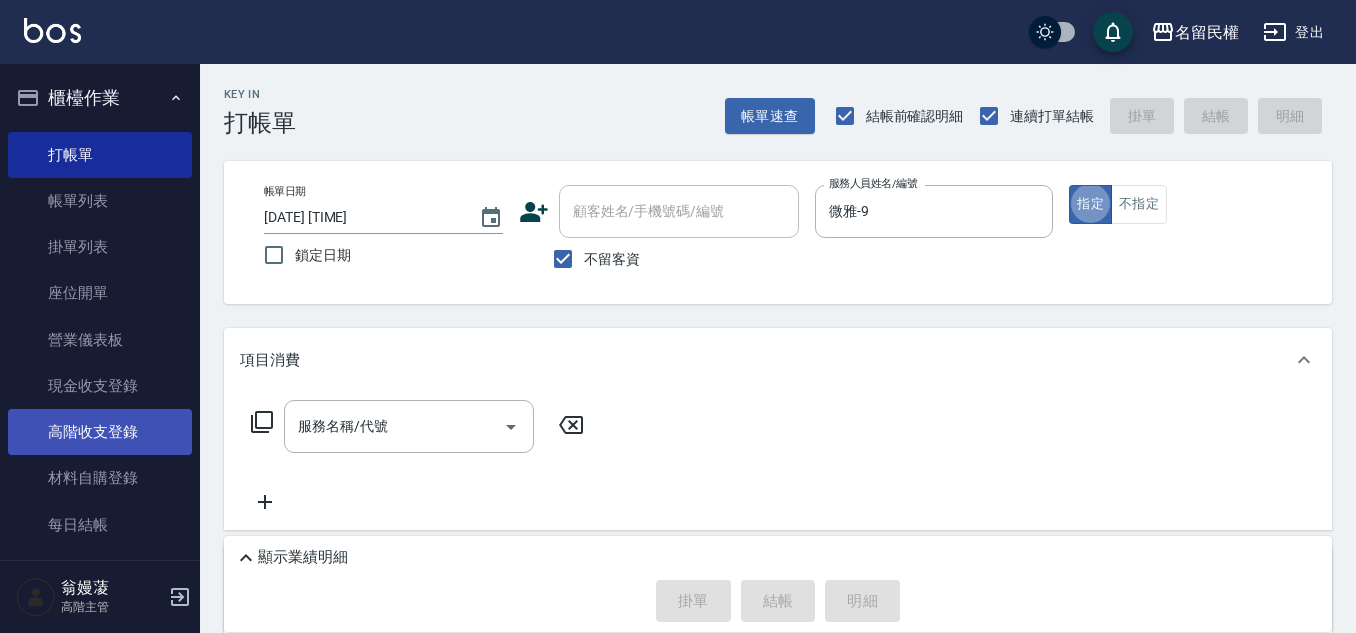 type on "true" 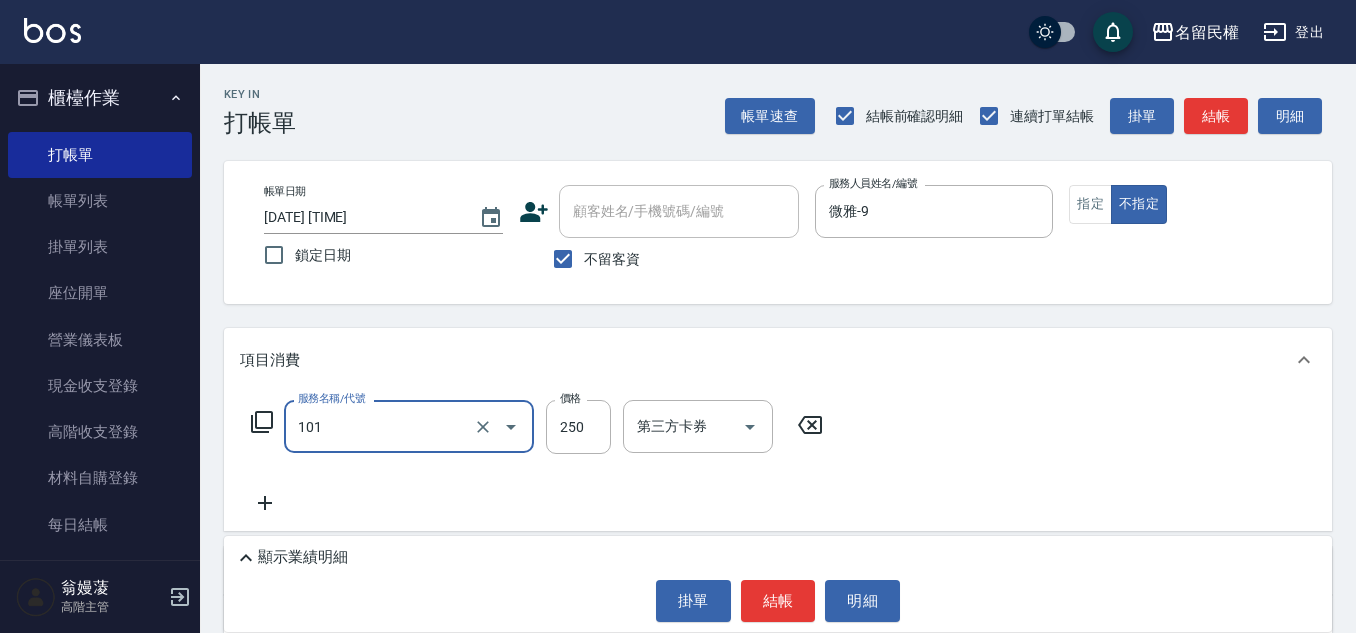 type on "不指定洗髮(101)" 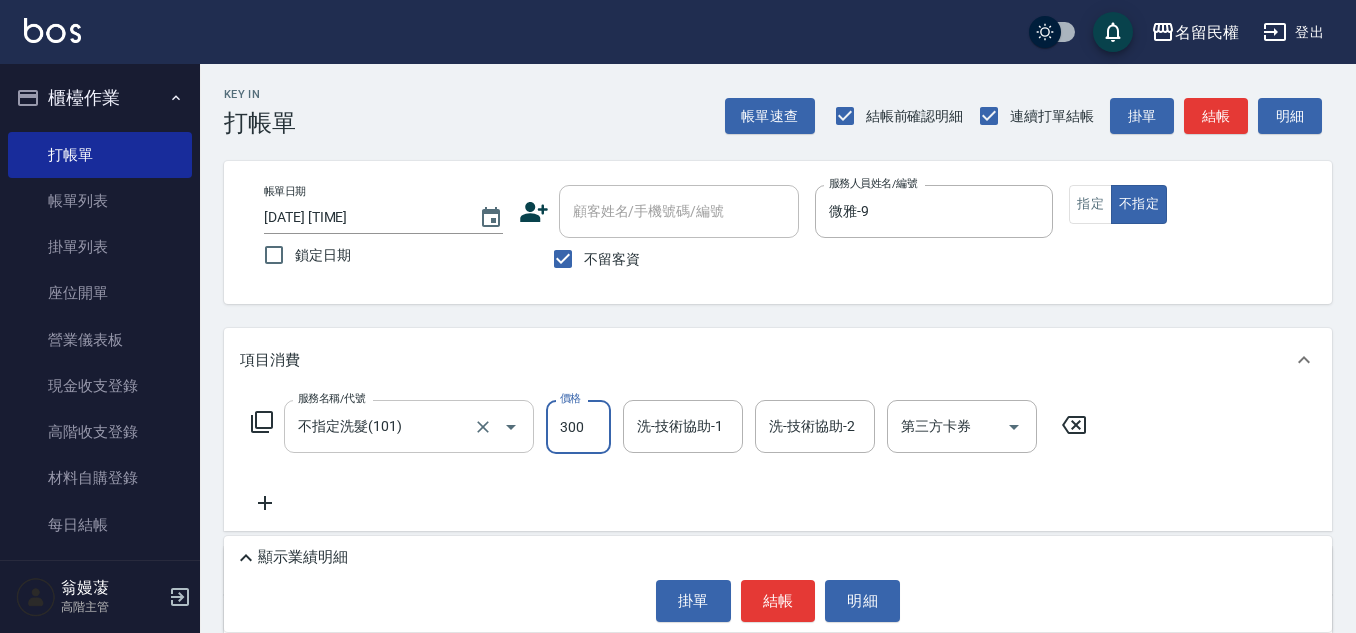 type on "300" 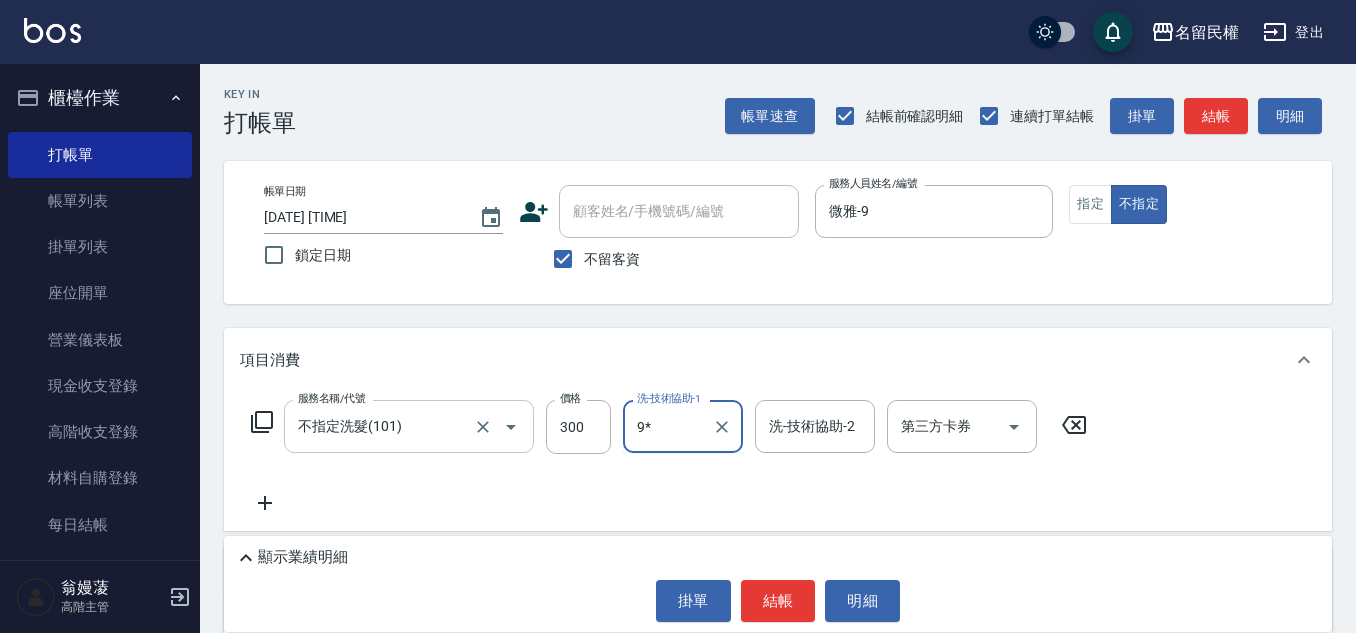type on "9" 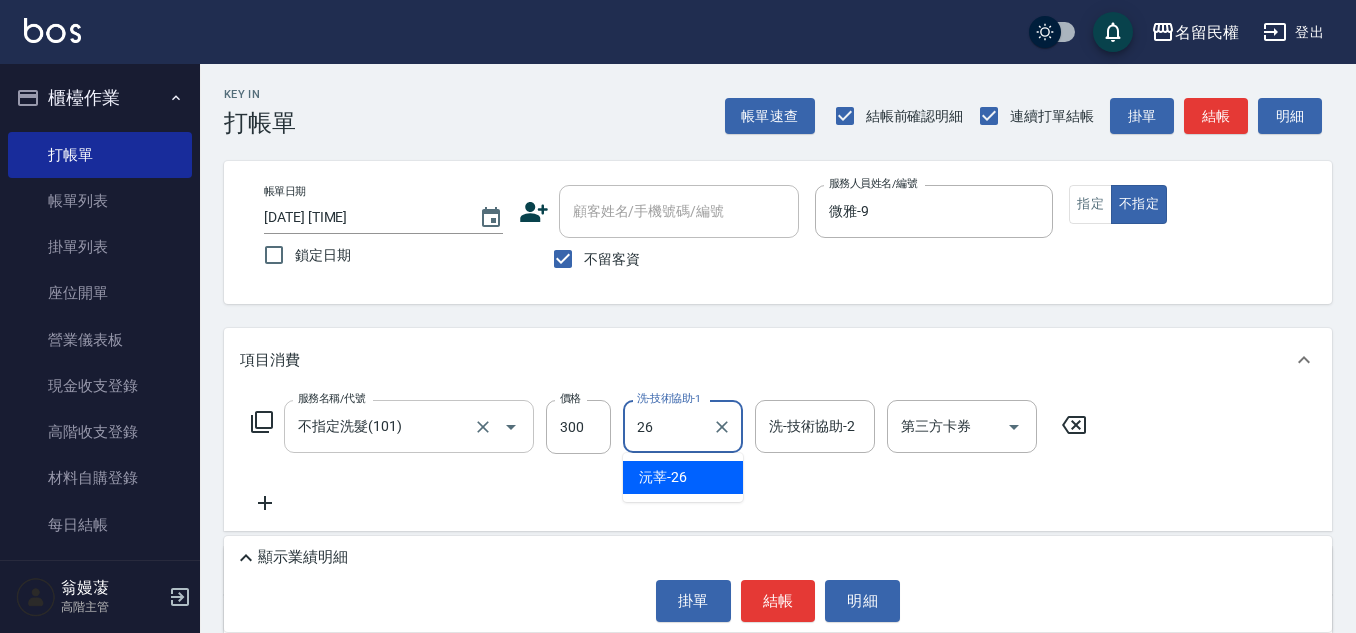 type on "沅莘-26" 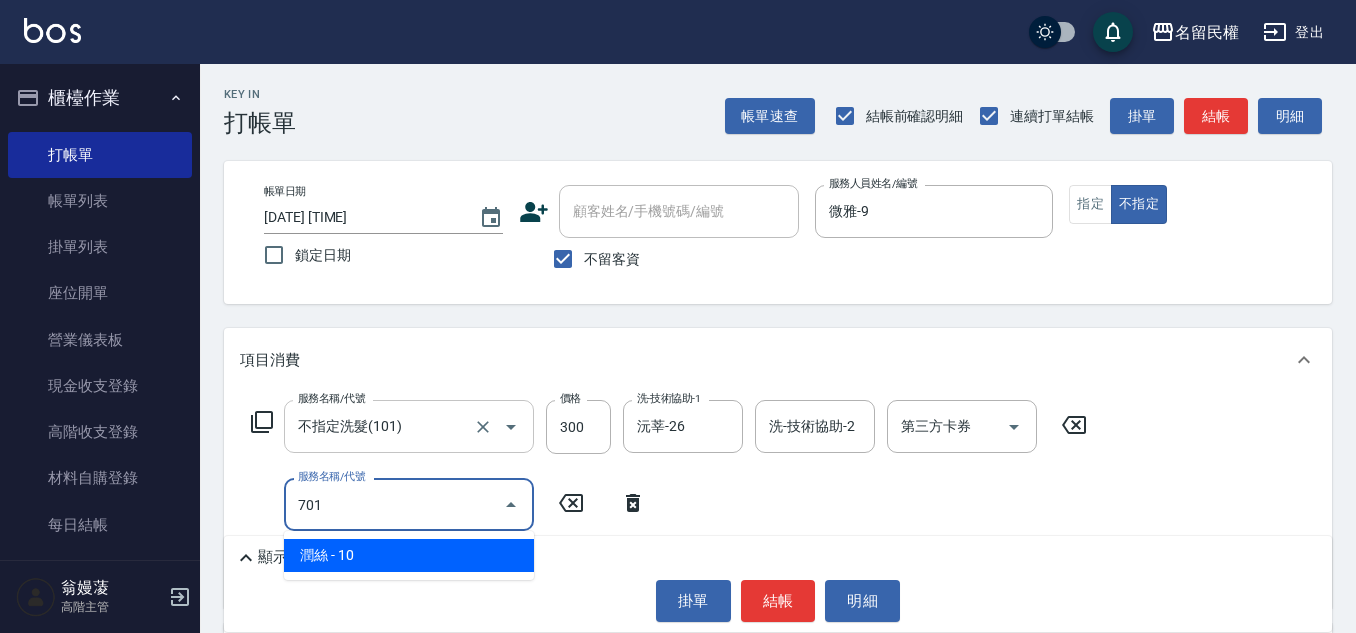 type on "潤絲(701)" 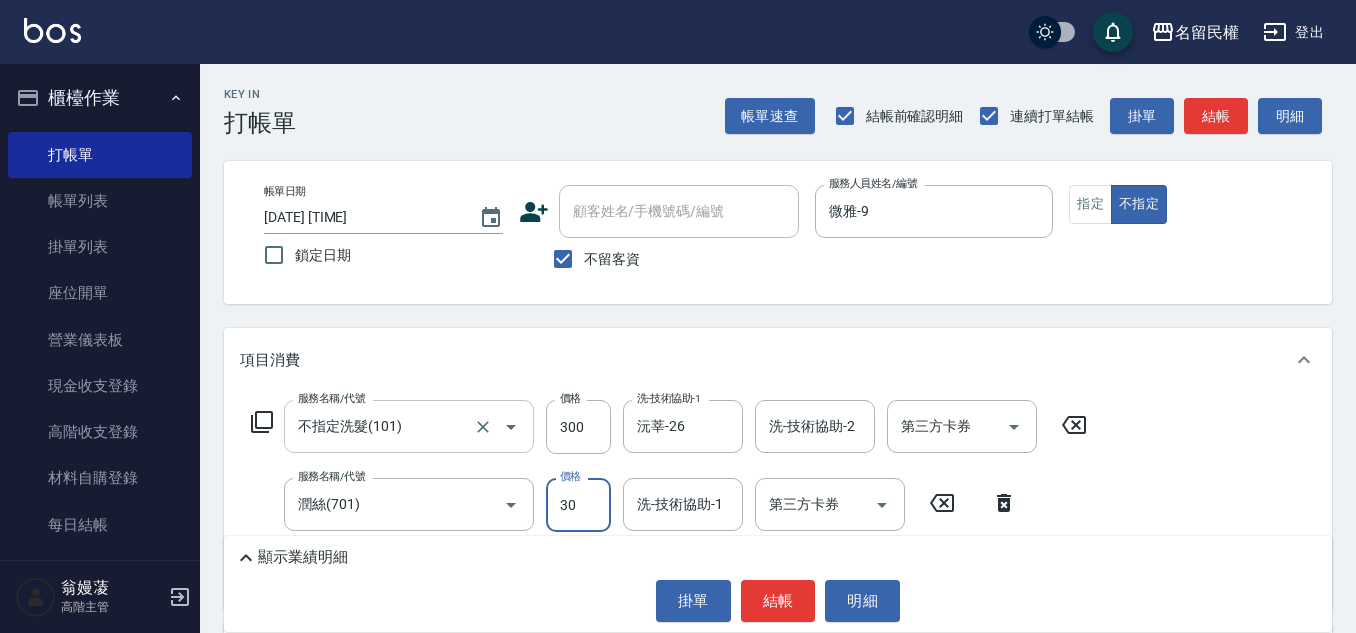 type on "30" 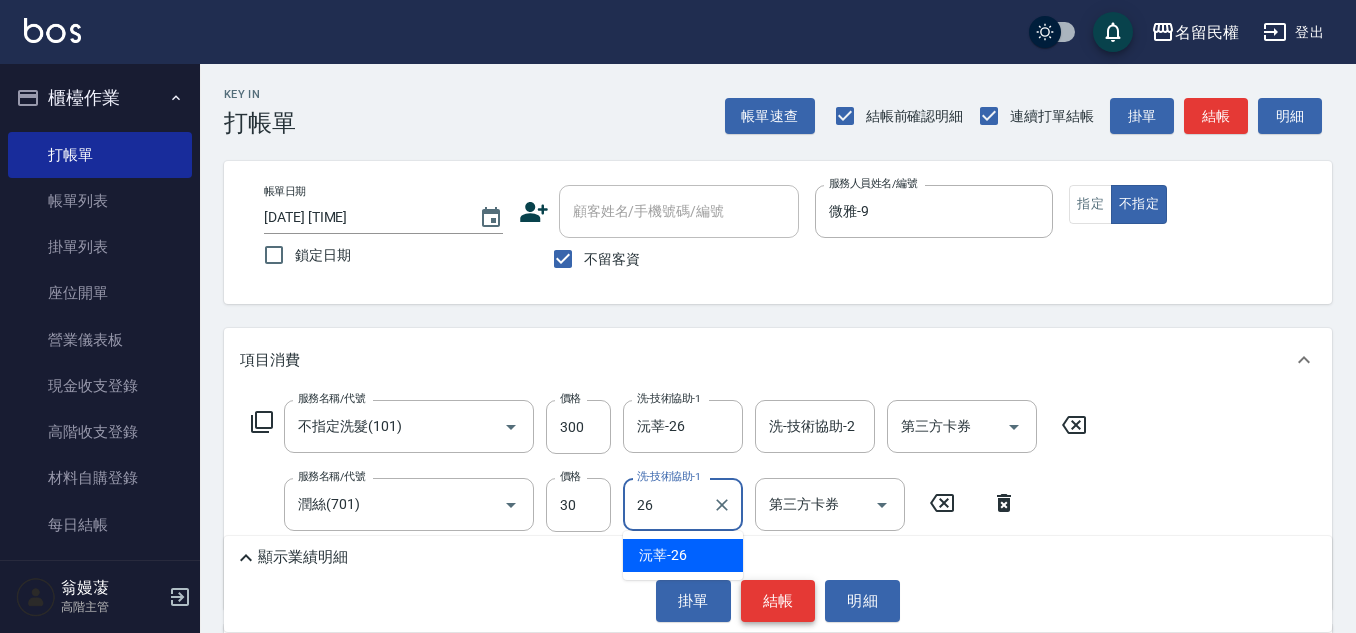 type on "沅莘-26" 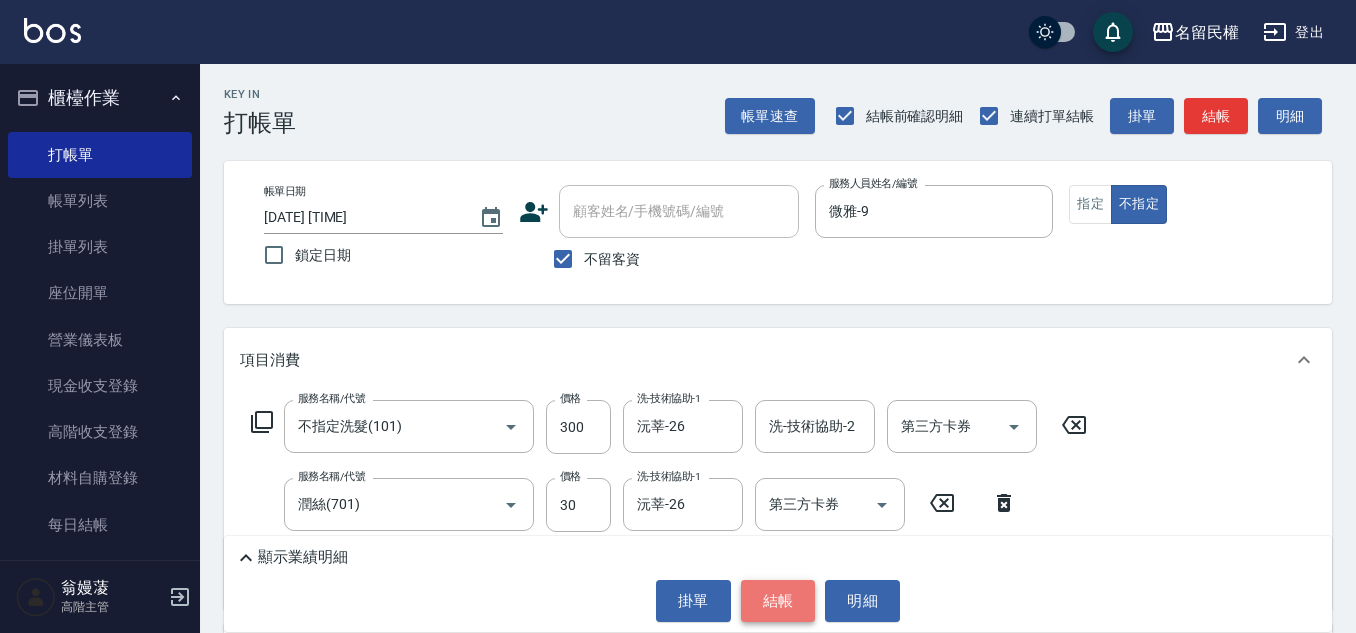 click on "結帳" at bounding box center (778, 601) 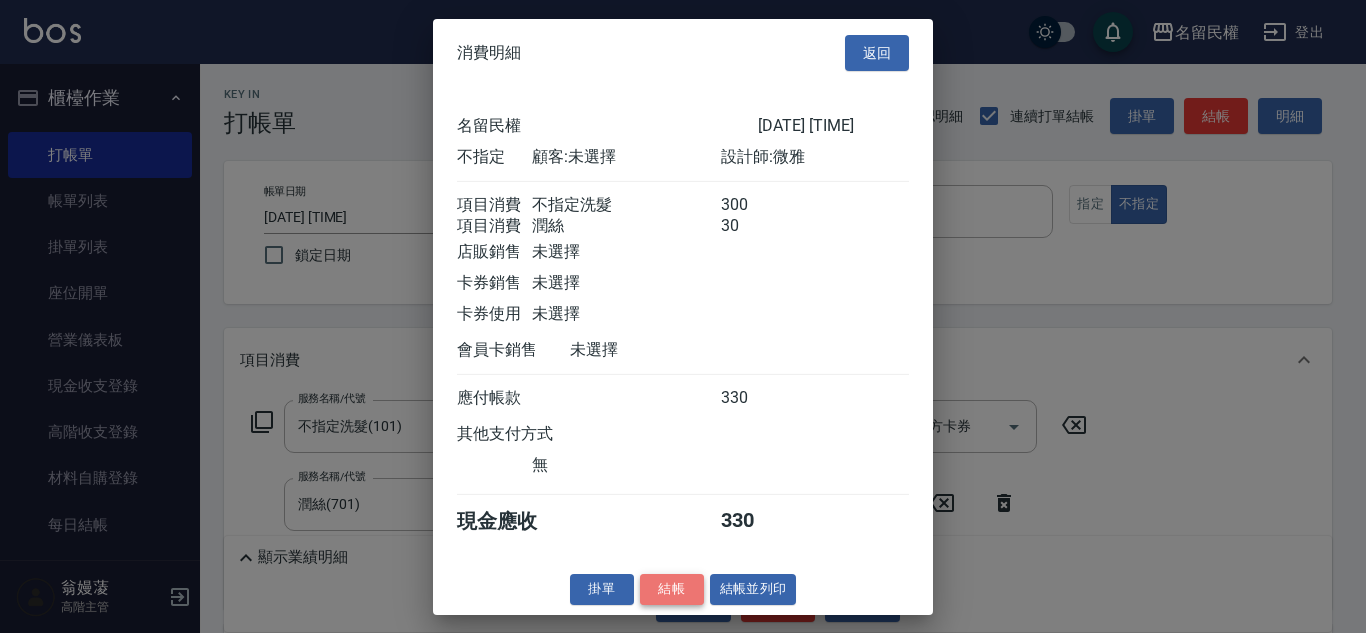 click on "結帳" at bounding box center [672, 589] 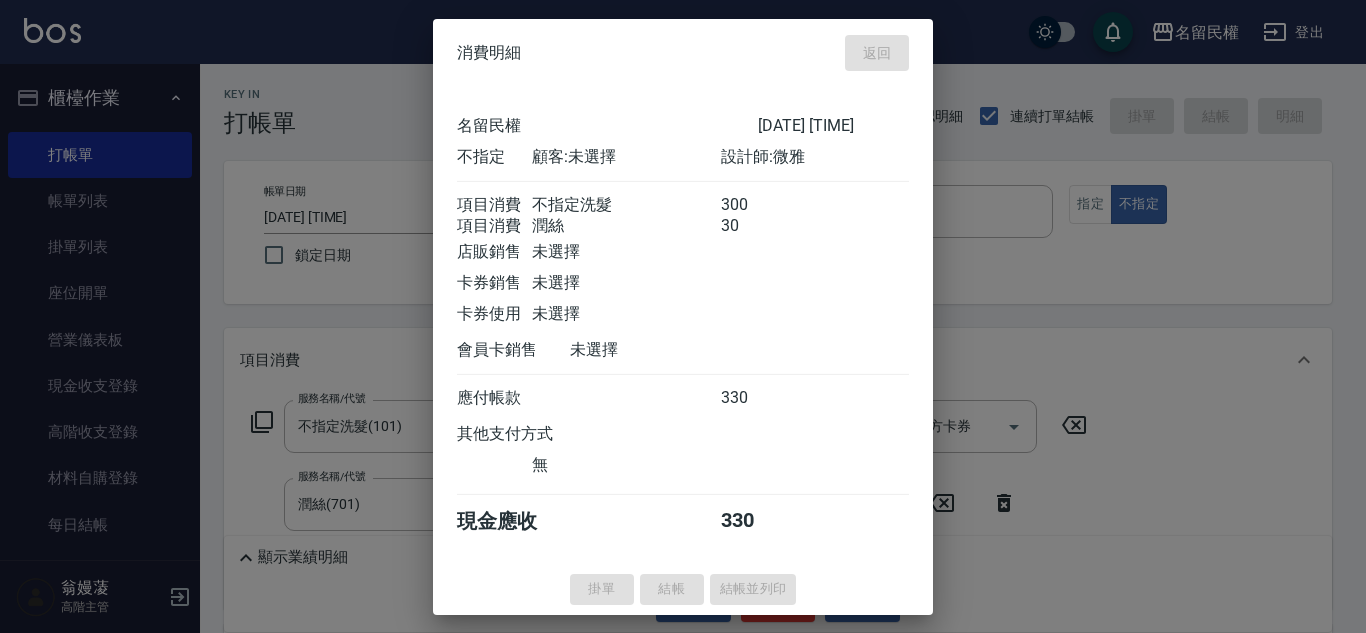 type on "[DATE] [TIME]" 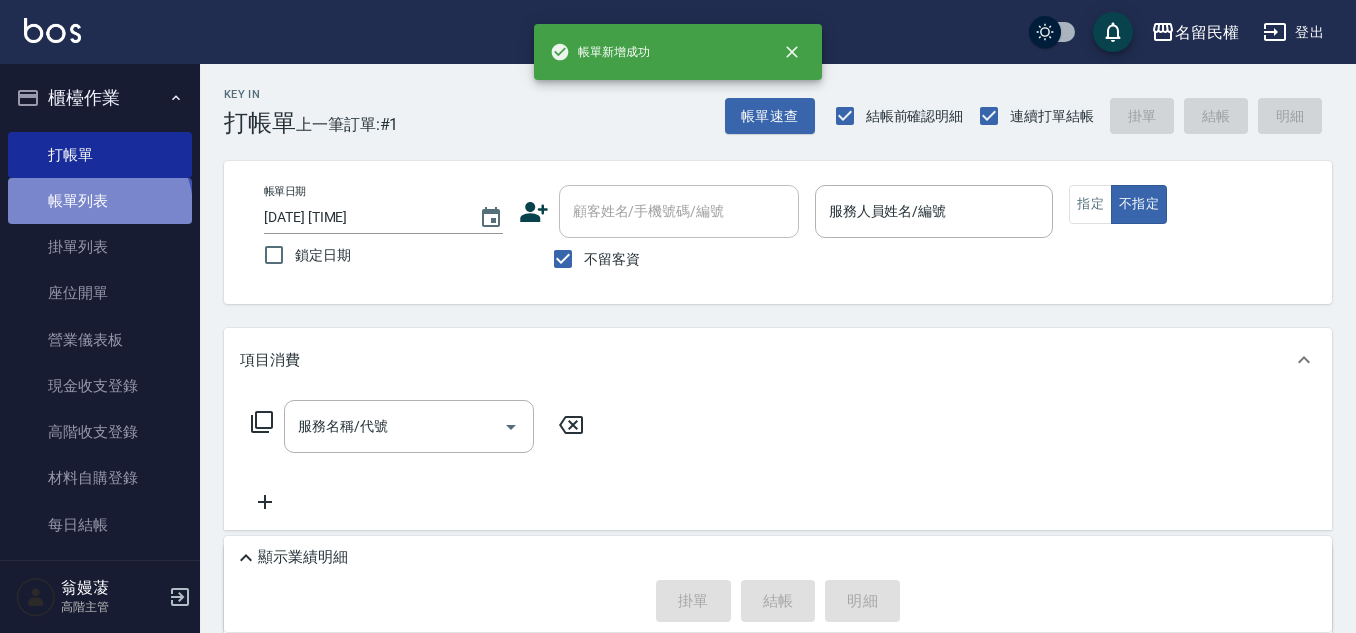 click on "帳單列表" at bounding box center (100, 201) 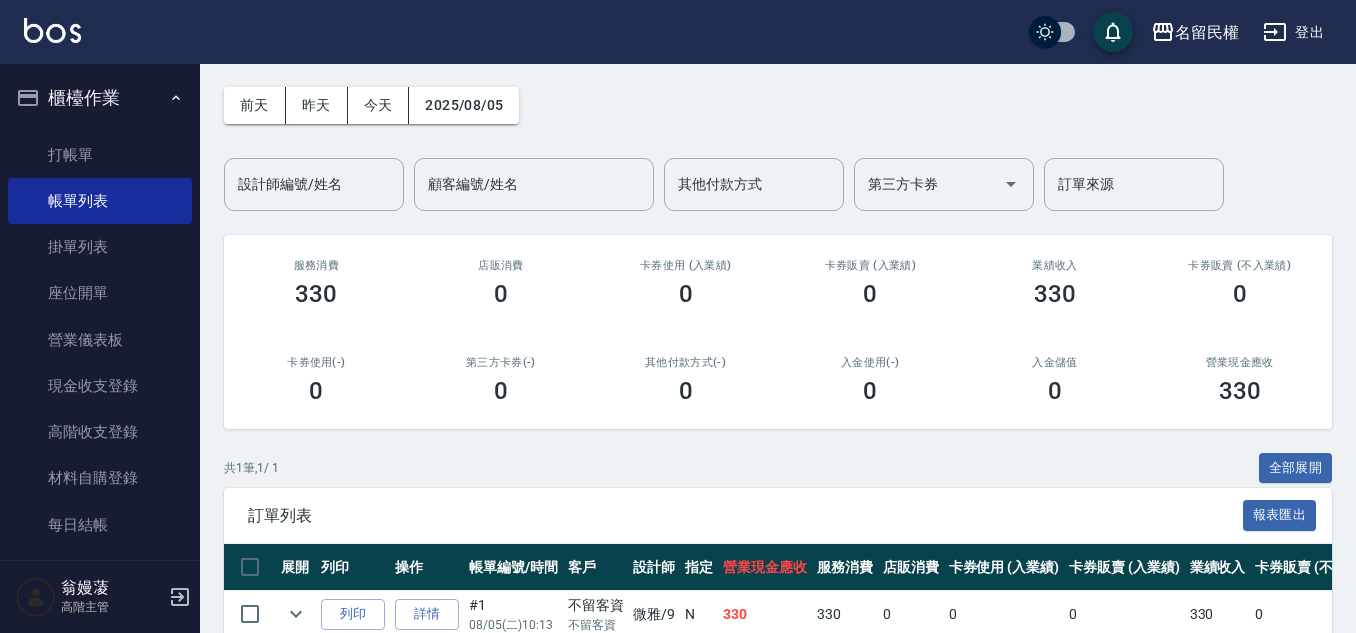 scroll, scrollTop: 79, scrollLeft: 0, axis: vertical 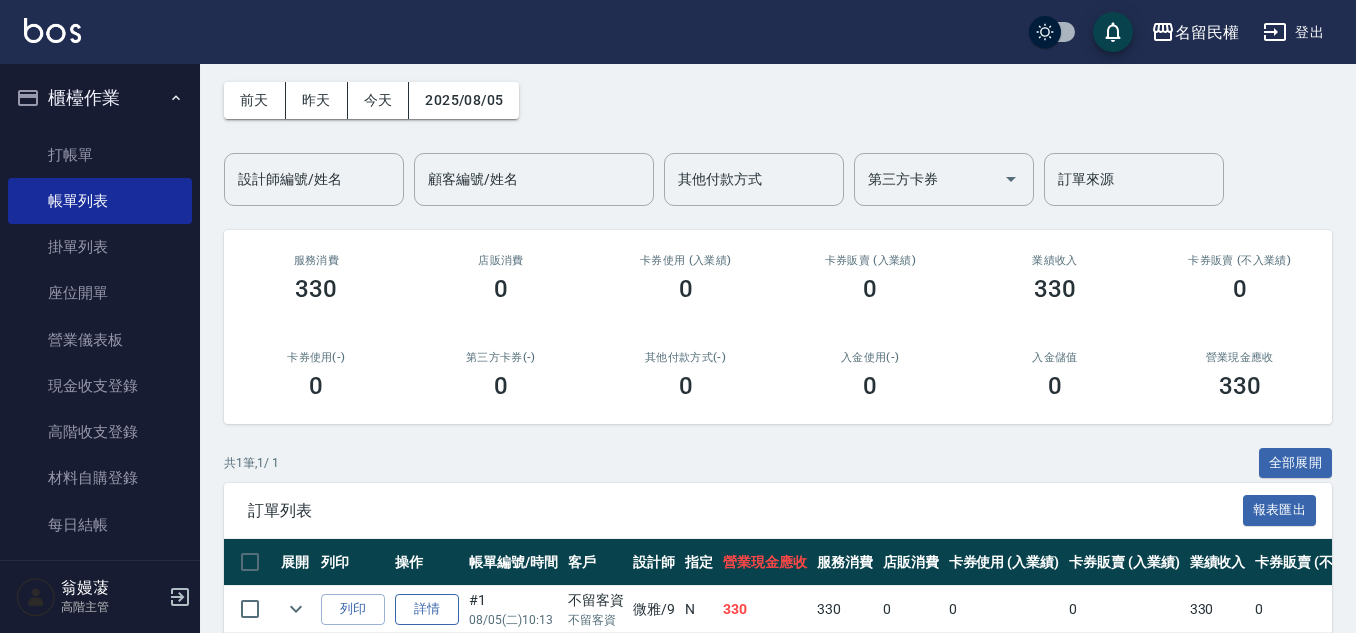 click on "詳情" at bounding box center [427, 609] 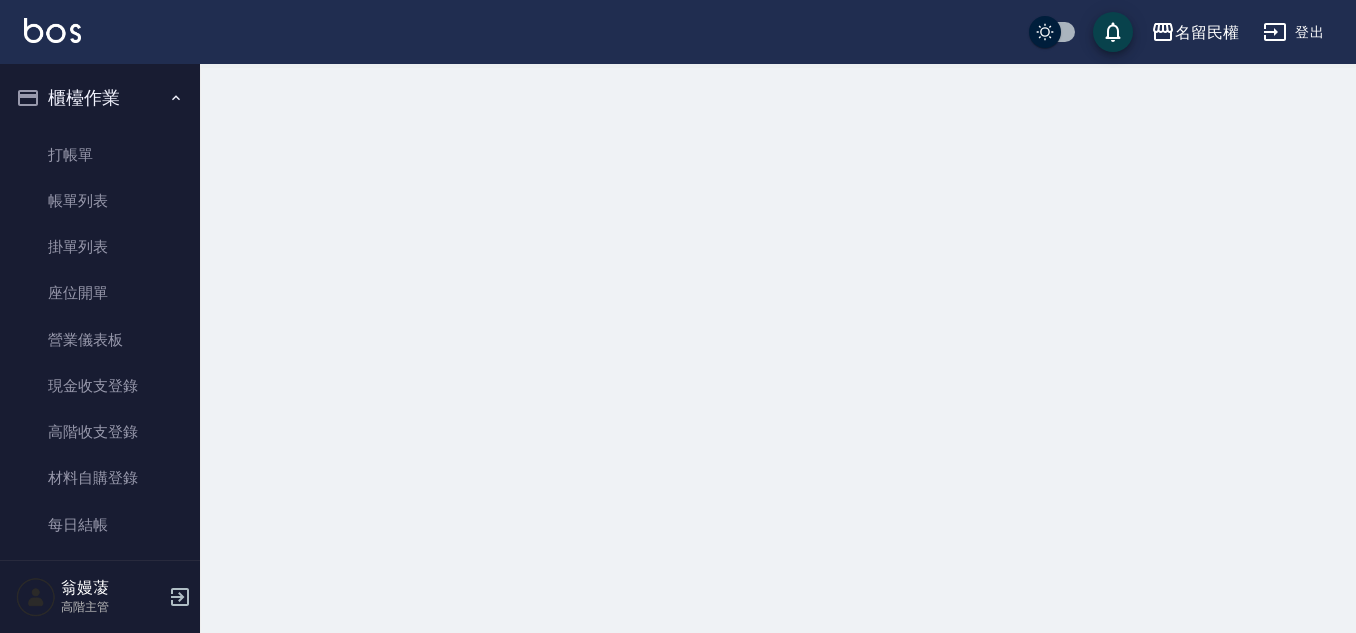 scroll, scrollTop: 0, scrollLeft: 0, axis: both 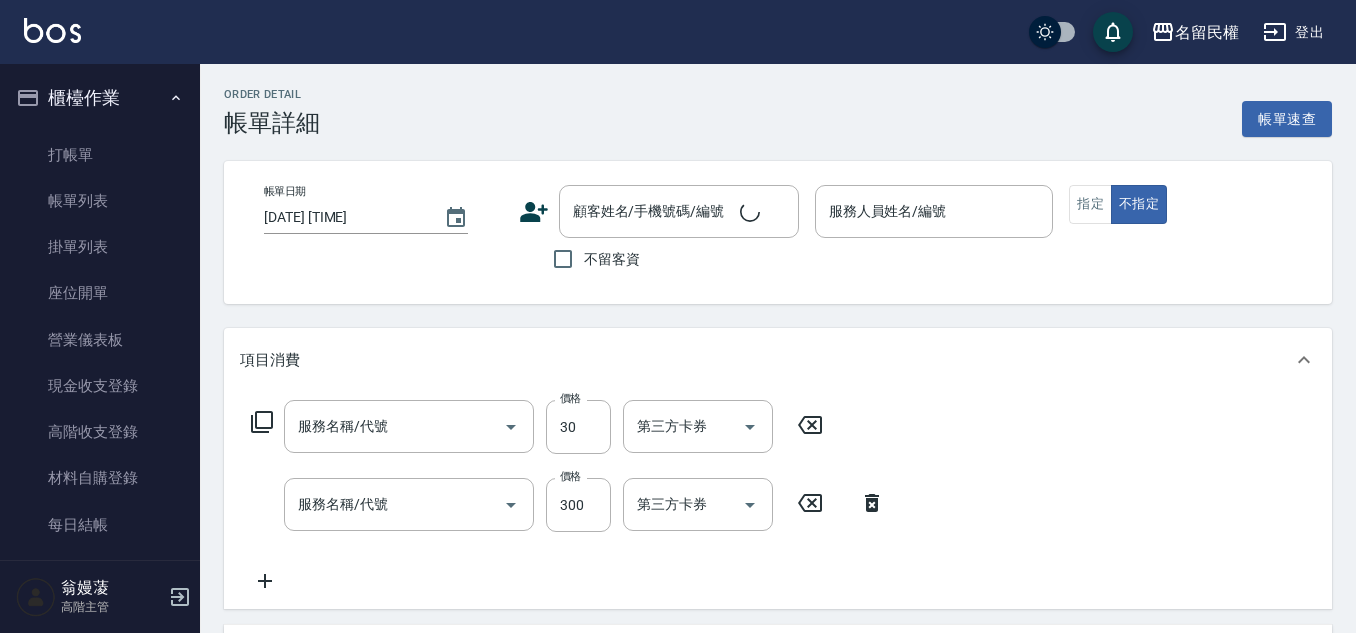 type on "[DATE] [TIME]" 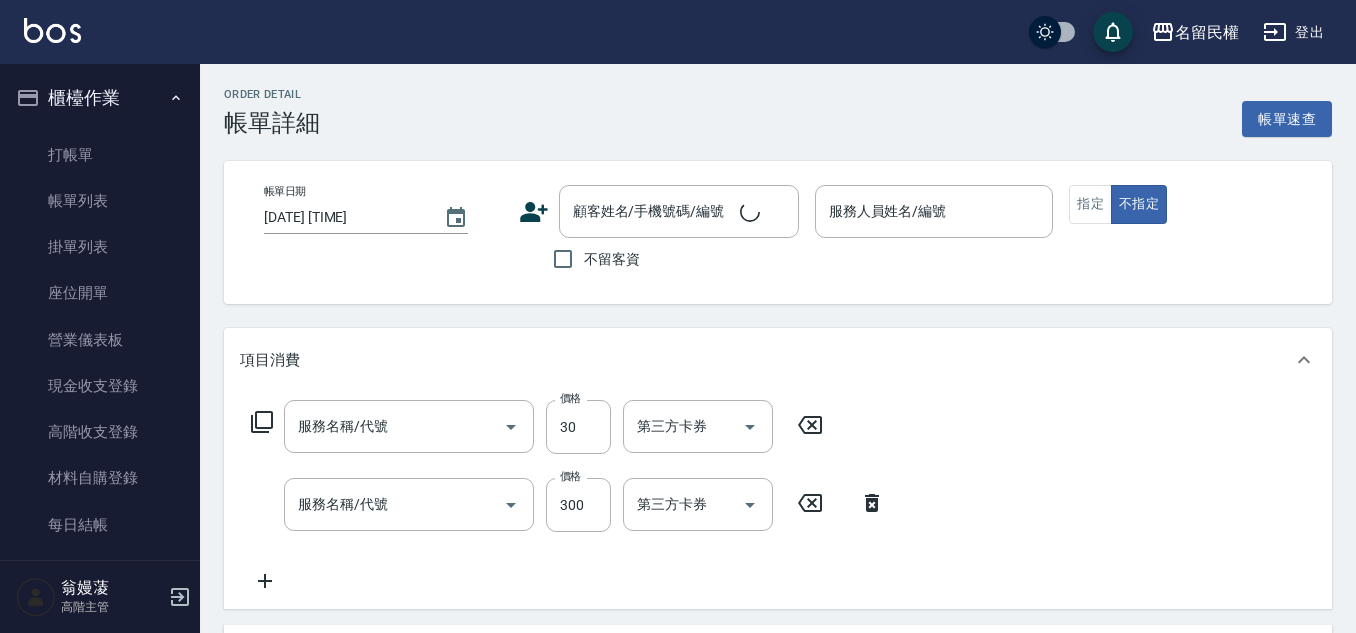 checkbox on "true" 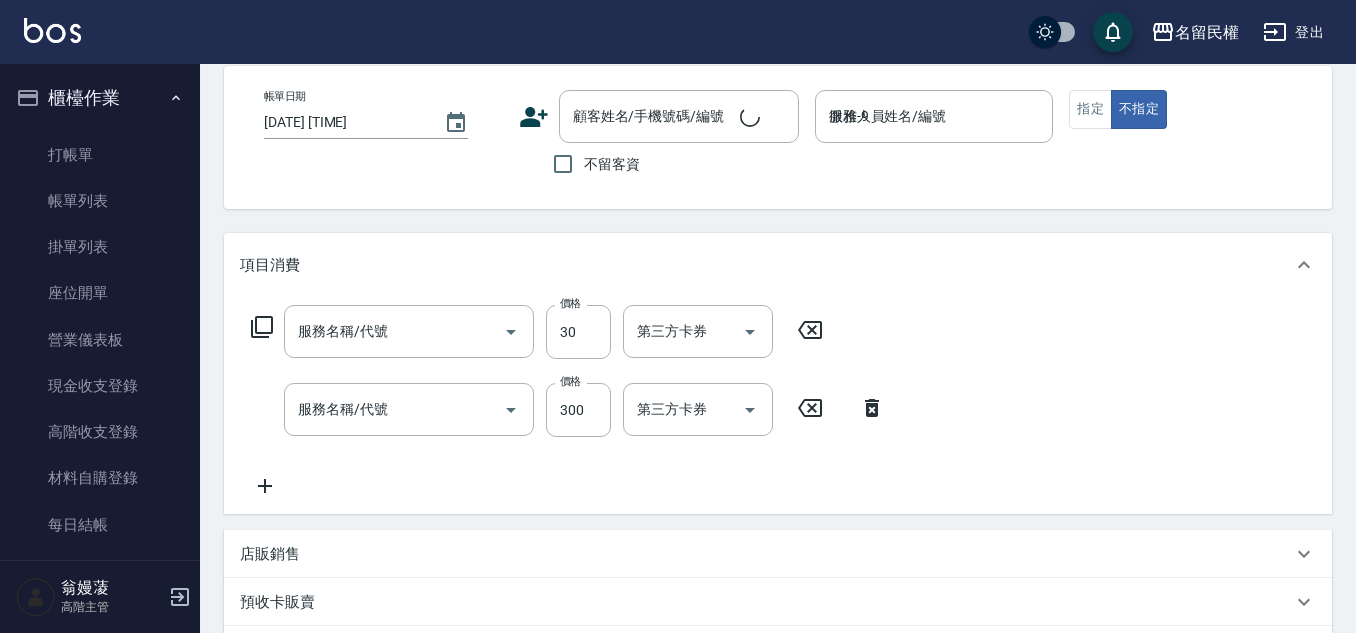 type on "潤絲(701)" 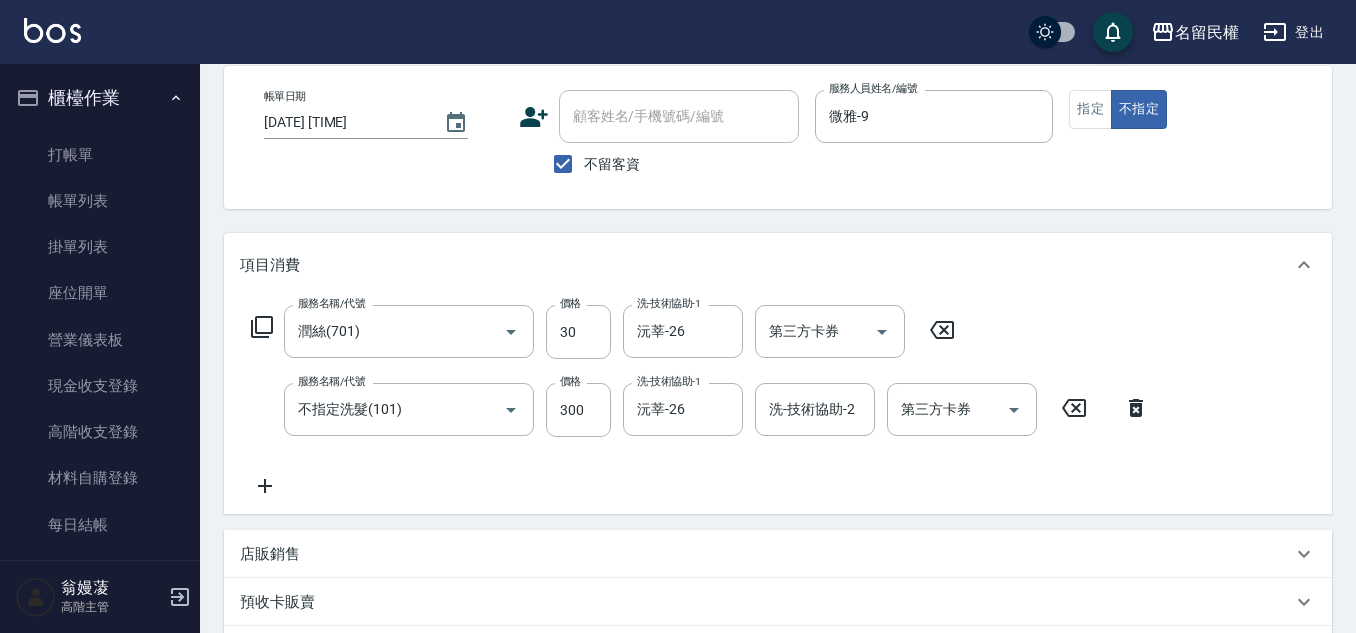 scroll, scrollTop: 100, scrollLeft: 0, axis: vertical 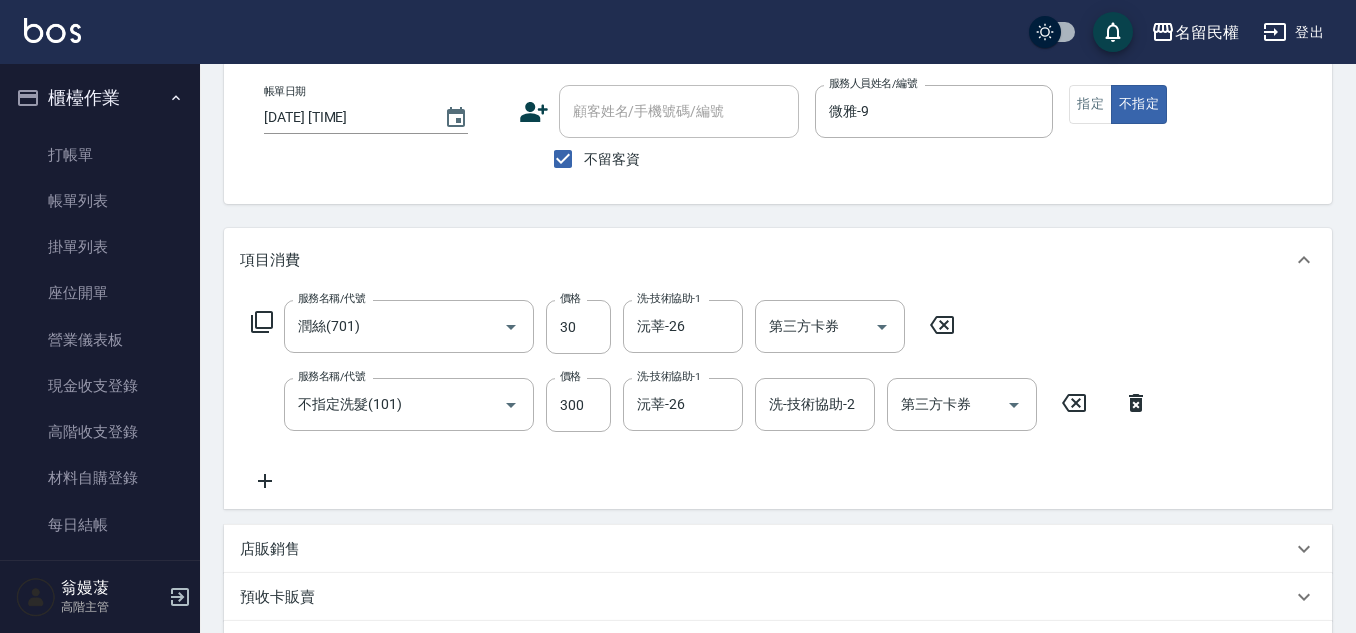 click 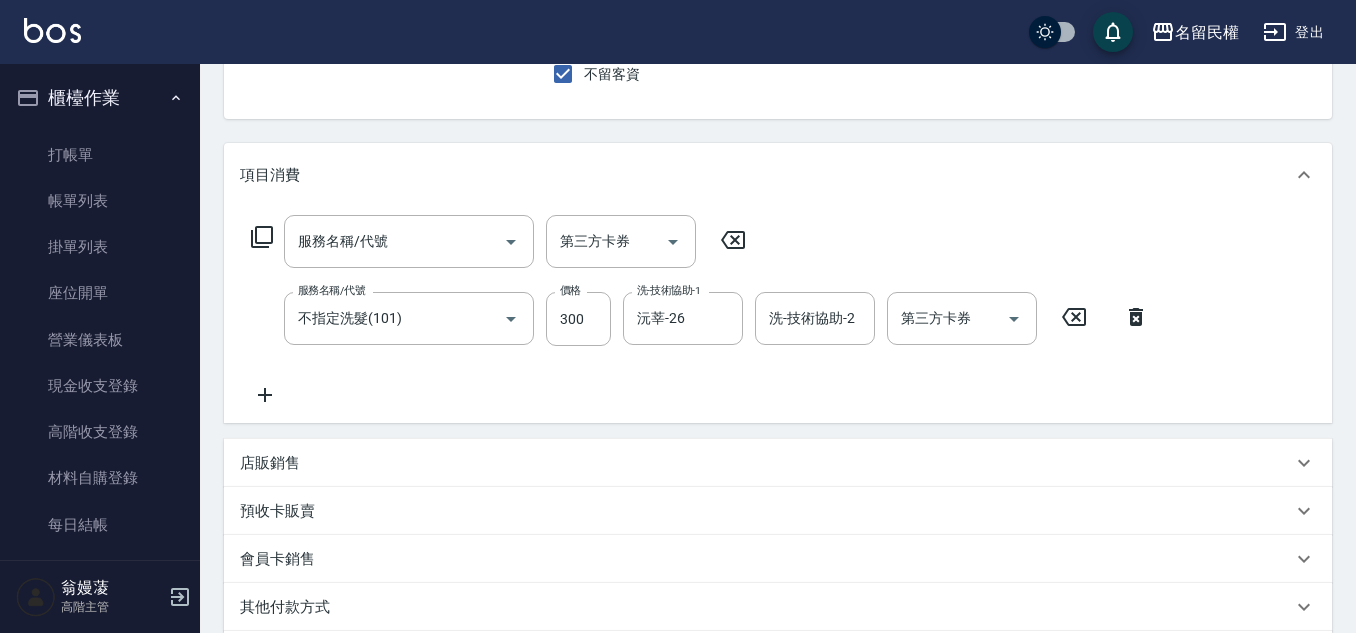scroll, scrollTop: 300, scrollLeft: 0, axis: vertical 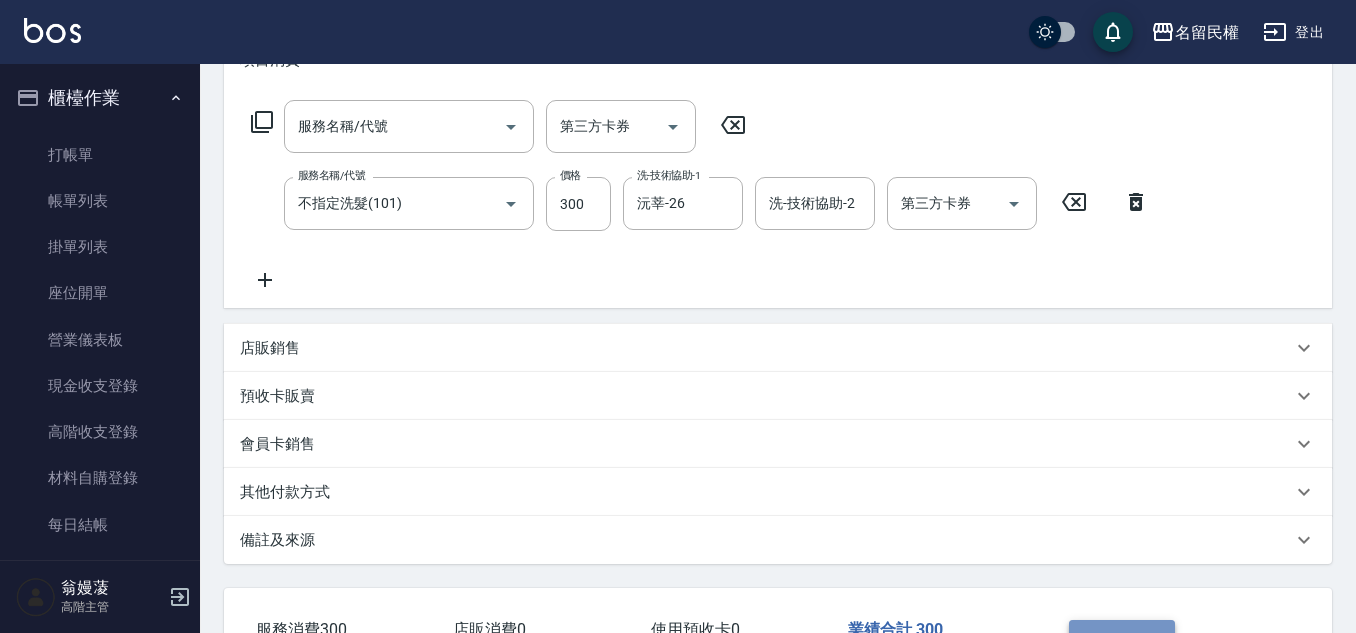 click on "重新結帳" at bounding box center [1122, 641] 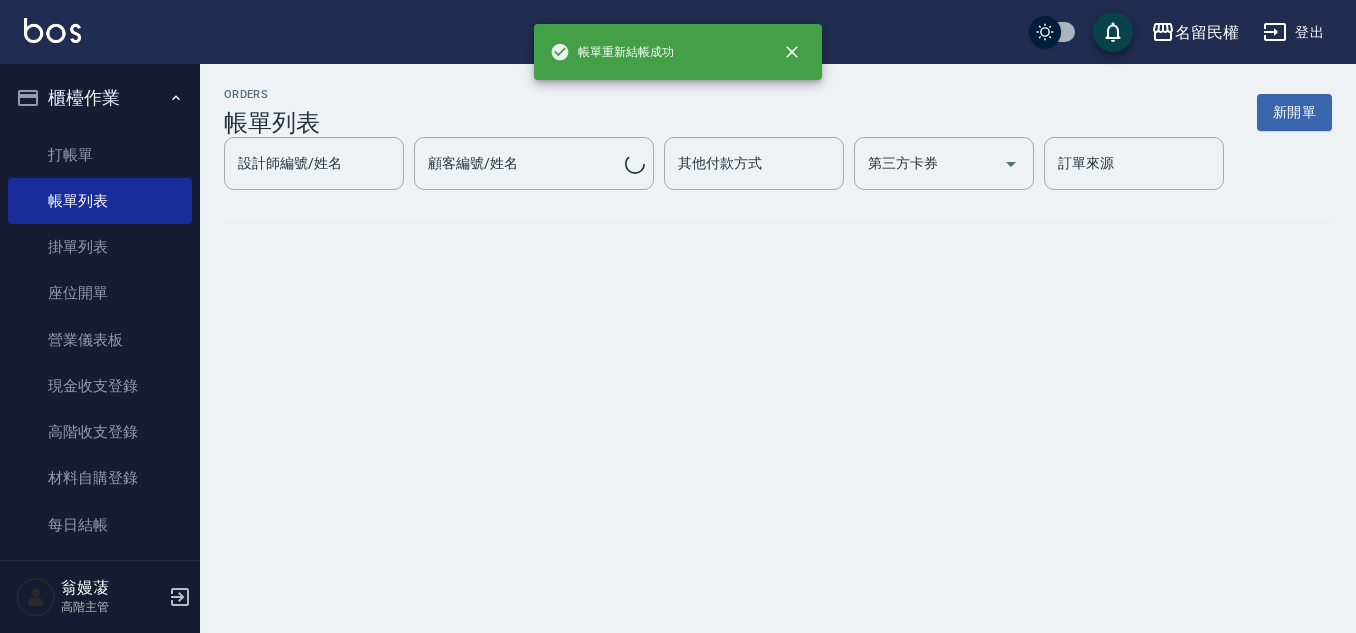 scroll, scrollTop: 0, scrollLeft: 0, axis: both 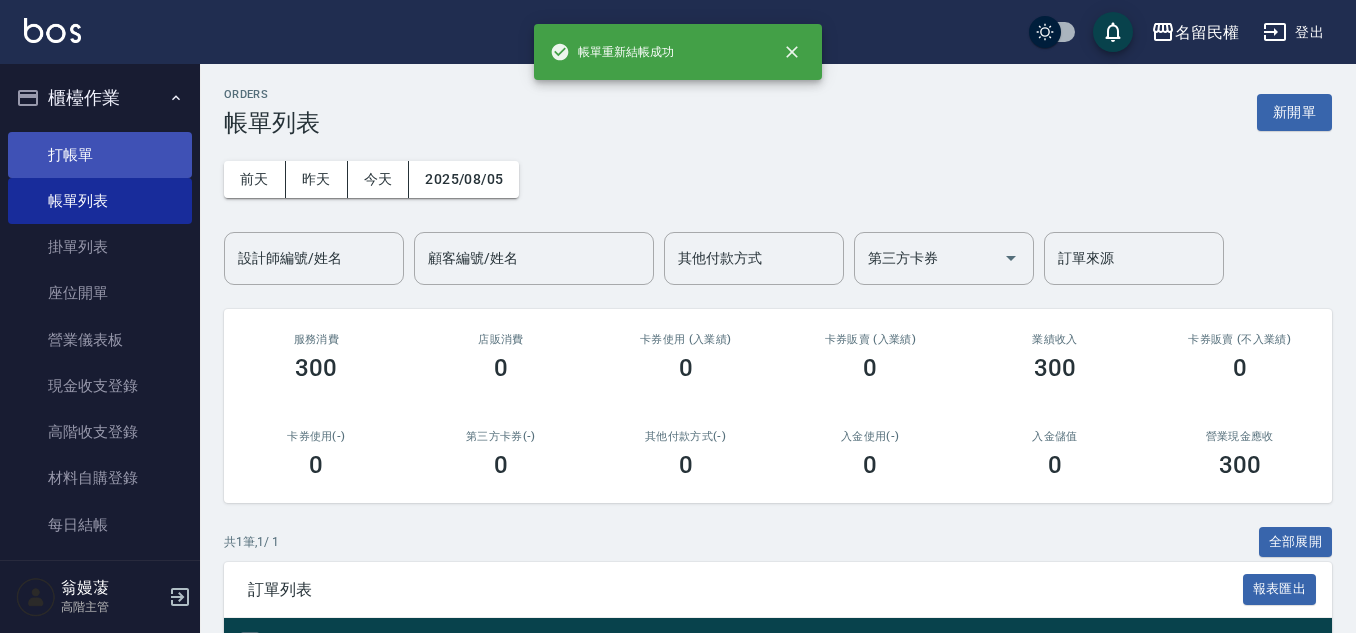 click on "打帳單" at bounding box center (100, 155) 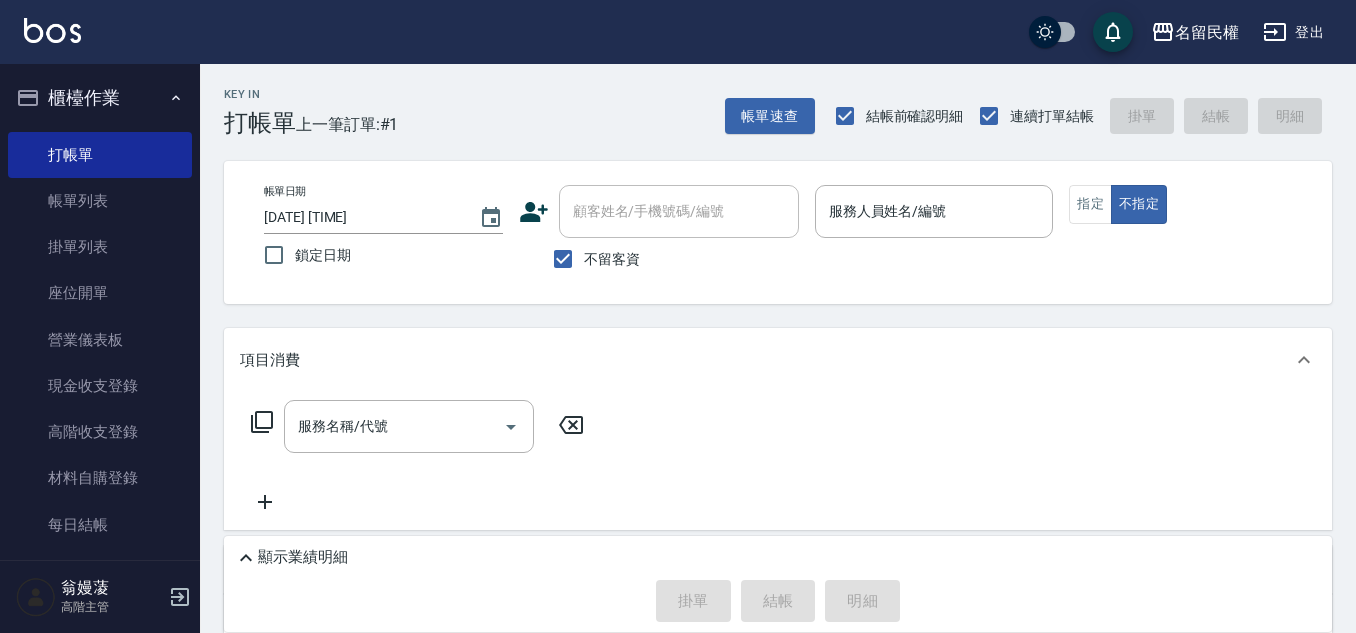 click on "Key In 打帳單 上一筆訂單:#1 帳單速查 結帳前確認明細 連續打單結帳 掛單 結帳 明細 帳單日期 [DATE] [TIME] 鎖定日期 顧客姓名/手機號碼/編號 顧客姓名/手機號碼/編號 不留客資 服務人員姓名/編號 服務人員姓名/編號 指定 不指定 項目消費 服務名稱/代號 服務名稱/代號 店販銷售 服務人員姓名/編號 服務人員姓名/編號 商品代號/名稱 商品代號/名稱 預收卡販賣 卡券名稱/代號 卡券名稱/代號 其他付款方式 其他付款方式 其他付款方式 備註及來源 備註 備註 訂單來源 ​ 訂單來源 顯示業績明細 掛單 結帳 明細" at bounding box center [778, 456] 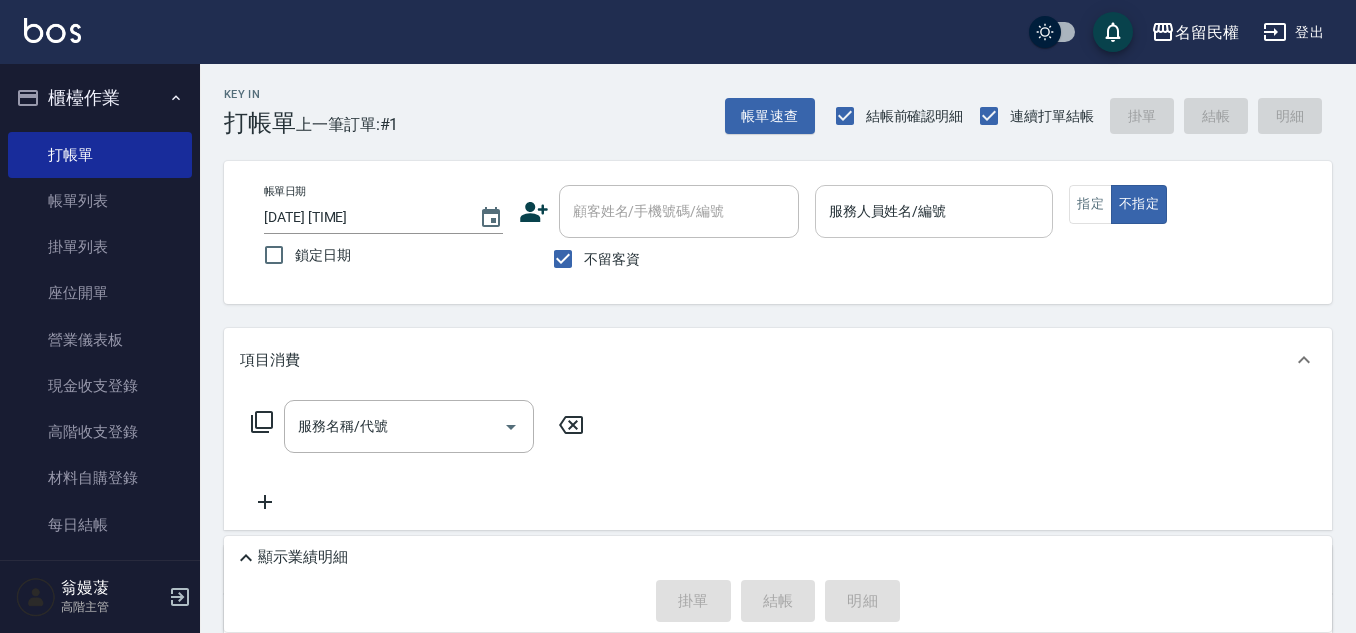 click on "服務人員姓名/編號" at bounding box center [934, 211] 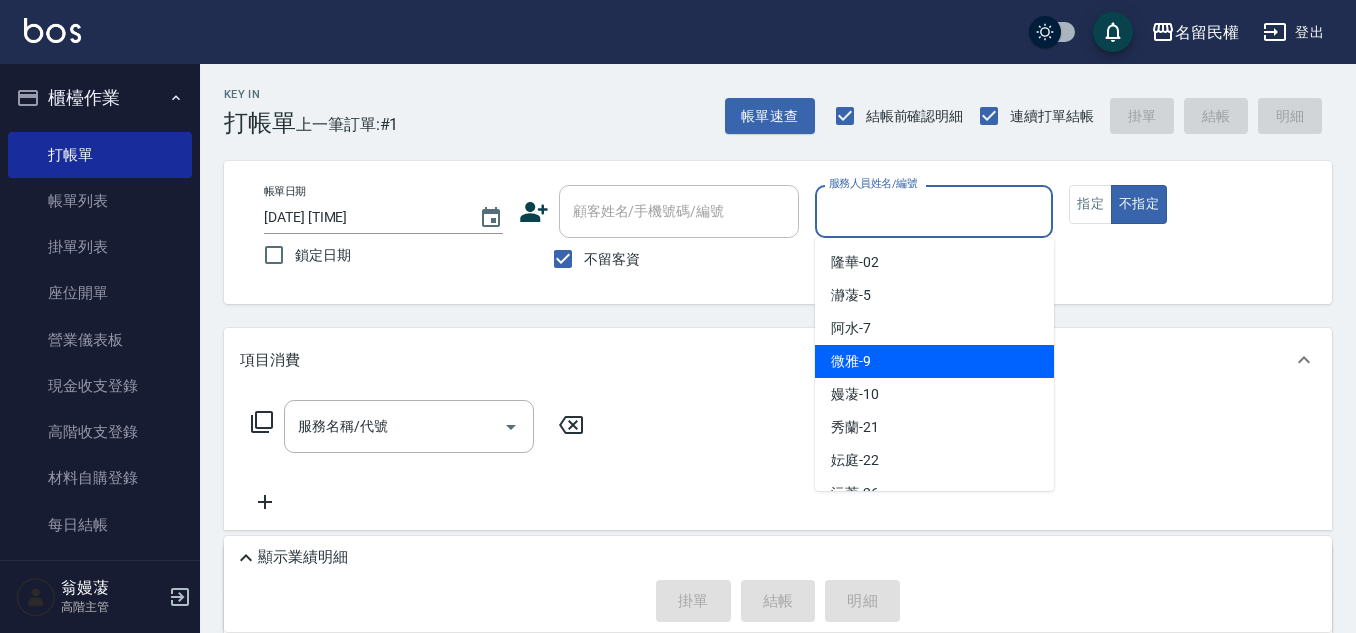 click on "微雅 -9" at bounding box center (934, 361) 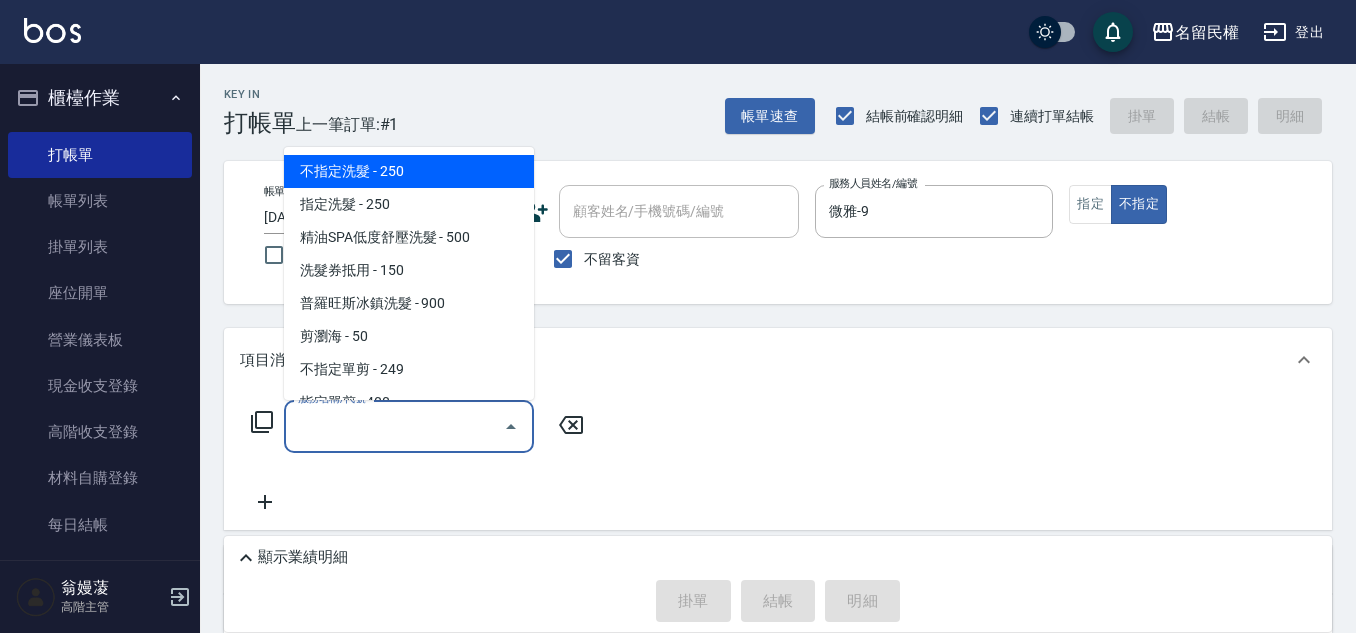 drag, startPoint x: 347, startPoint y: 444, endPoint x: 351, endPoint y: 411, distance: 33.24154 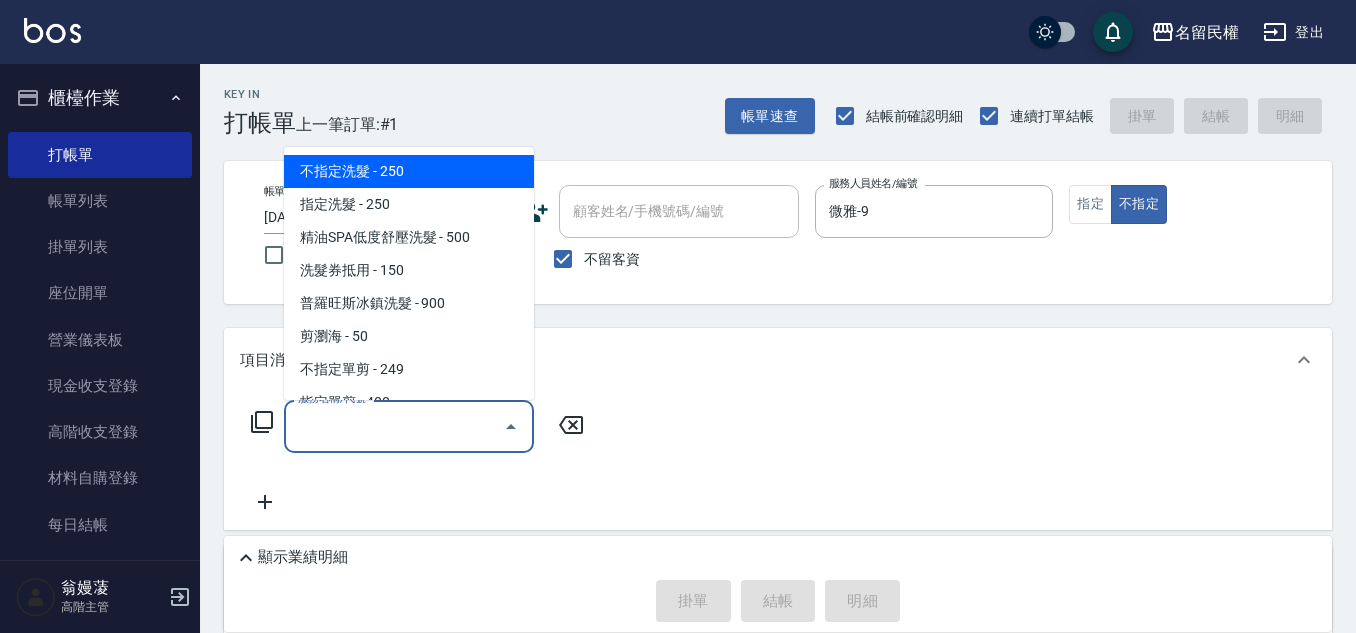 click on "不指定洗髮 - 250" at bounding box center (409, 171) 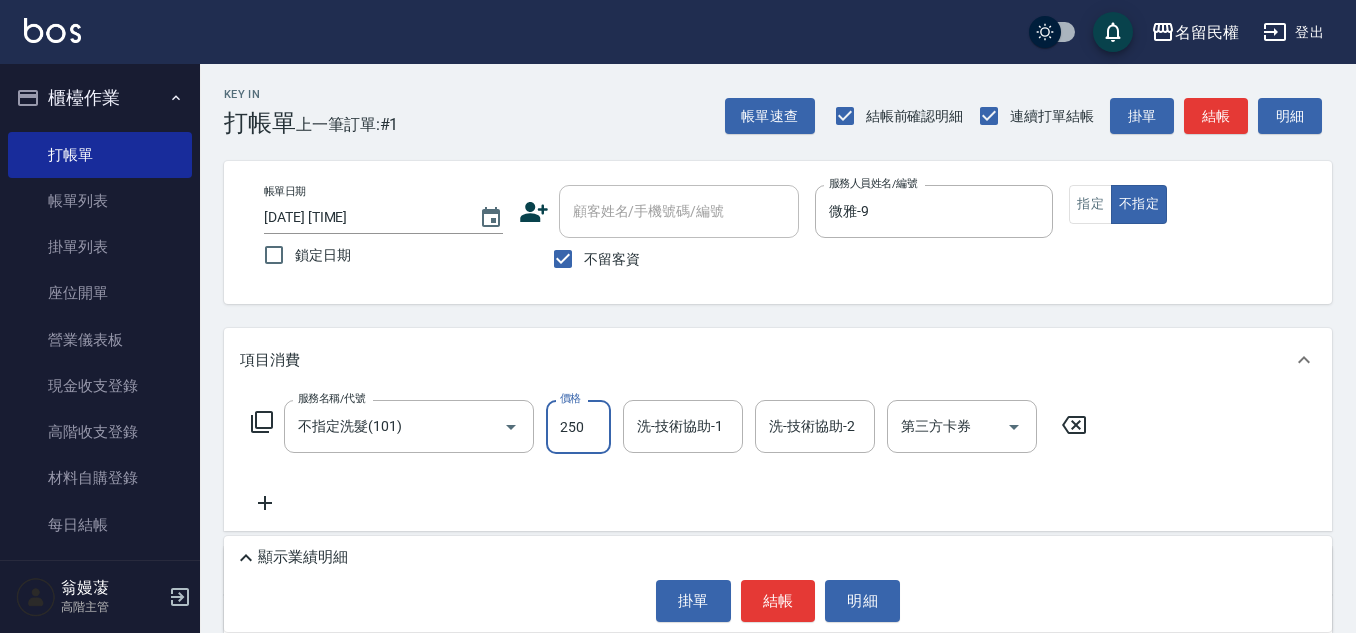 click on "250" at bounding box center (578, 427) 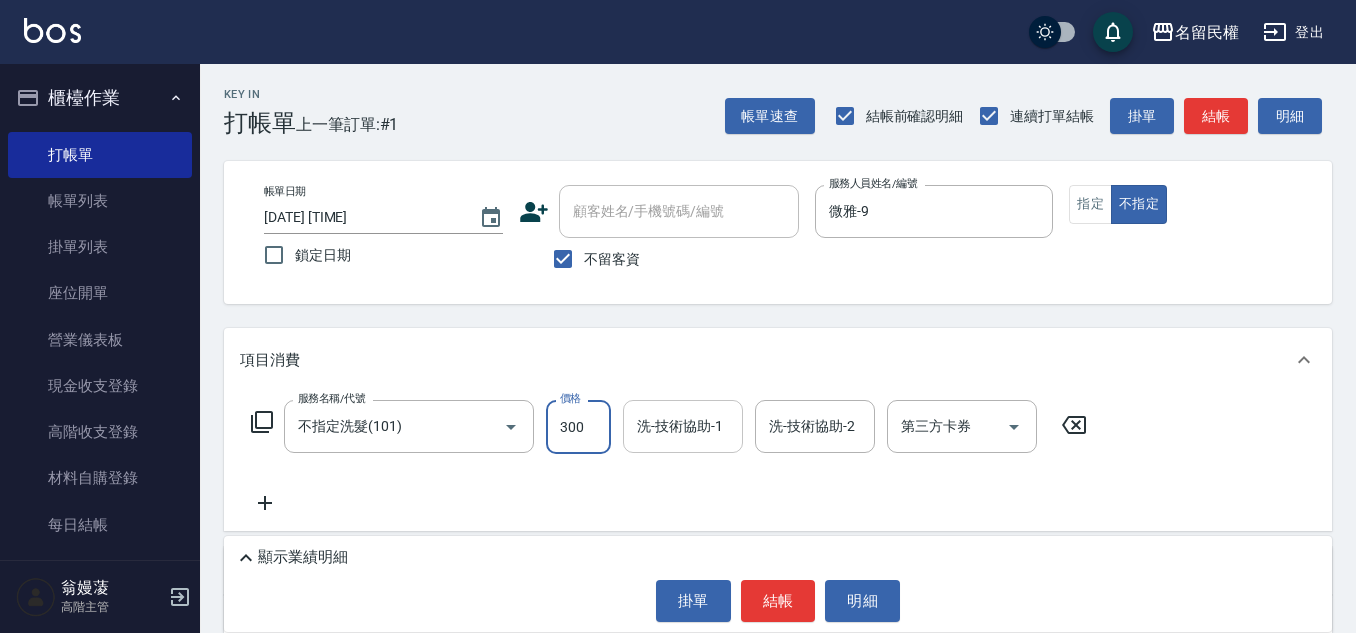 type on "300" 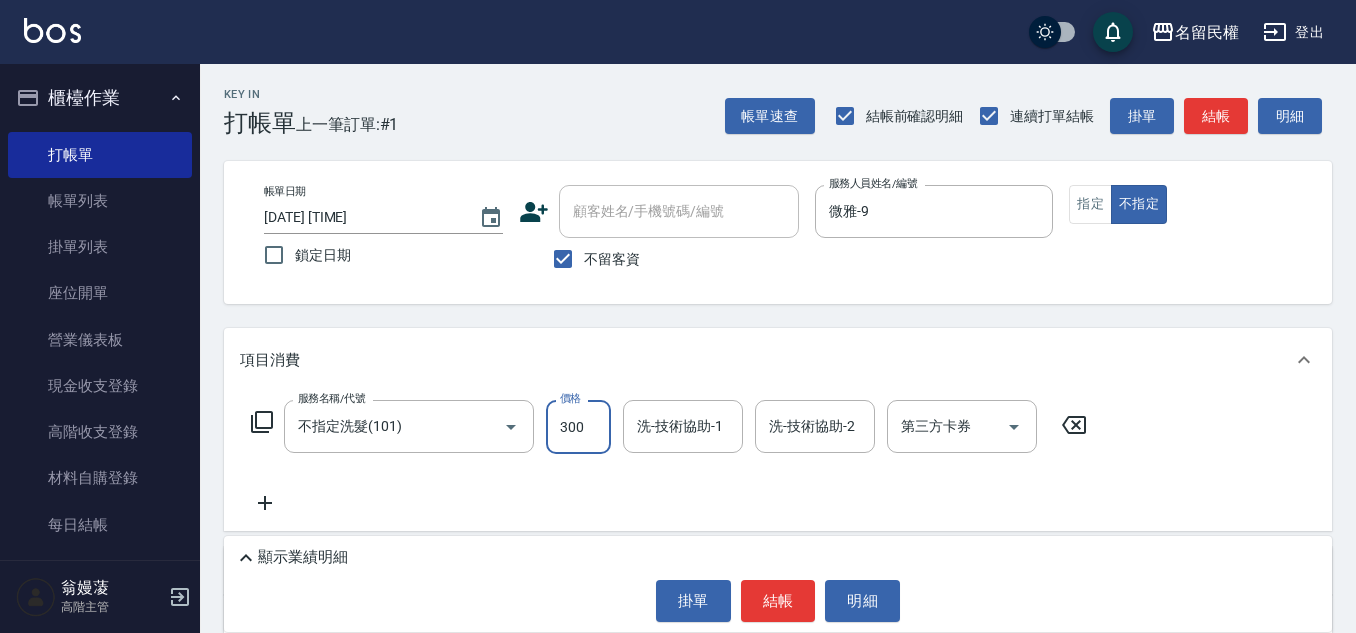click on "洗-技術協助-1" at bounding box center (683, 426) 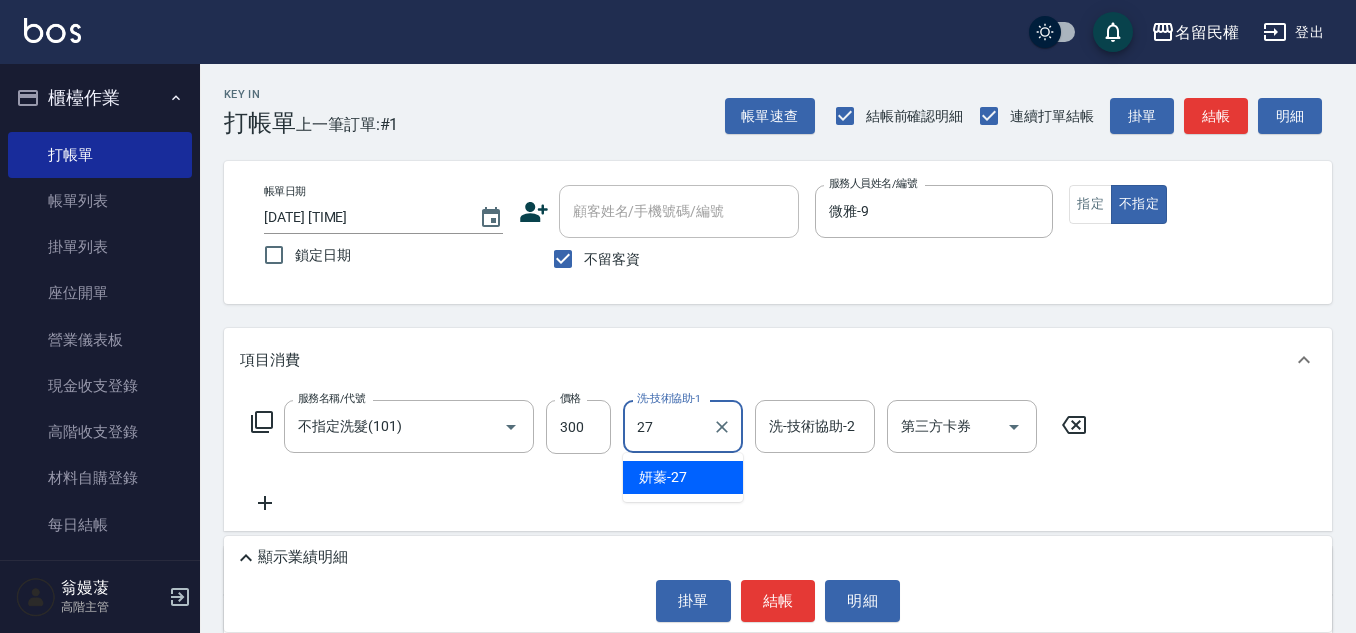 type on "妍蓁-27" 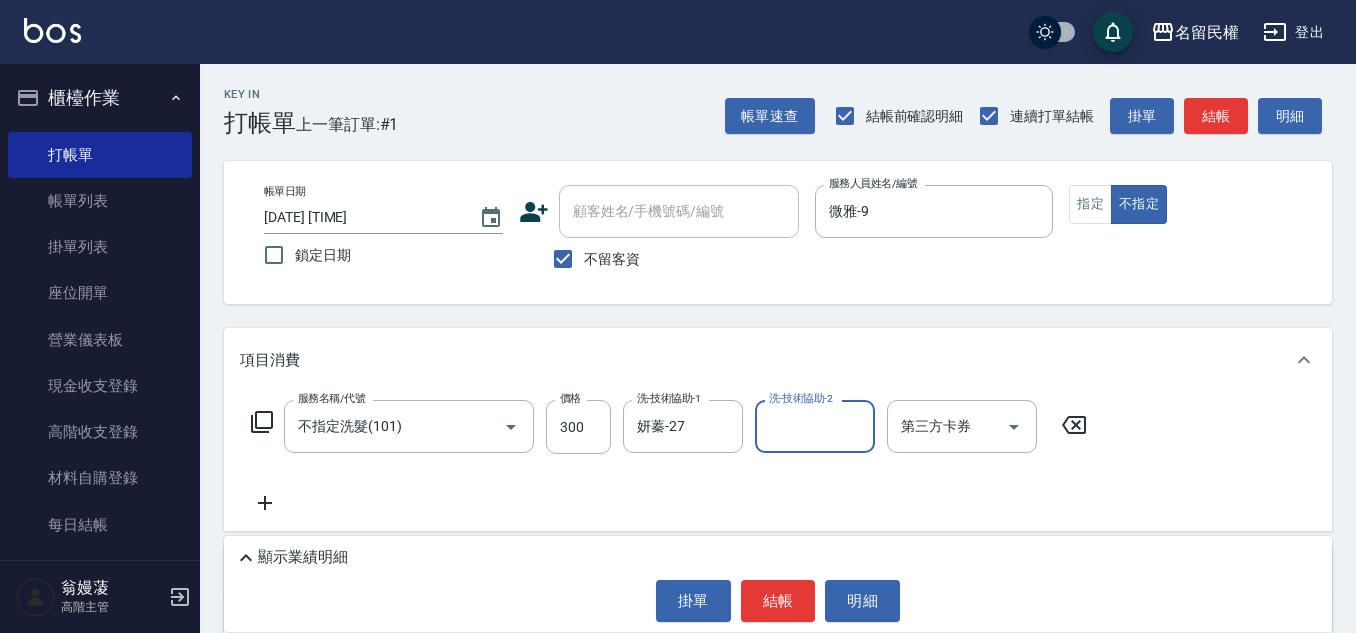 click on "服務名稱/代號 不指定洗髮(101) 服務名稱/代號 價格 300 價格 洗-技術協助-1 妍蓁-27 洗-技術協助-1 洗-技術協助-2 洗-技術協助-2 第三方卡券 第三方卡券" at bounding box center (669, 457) 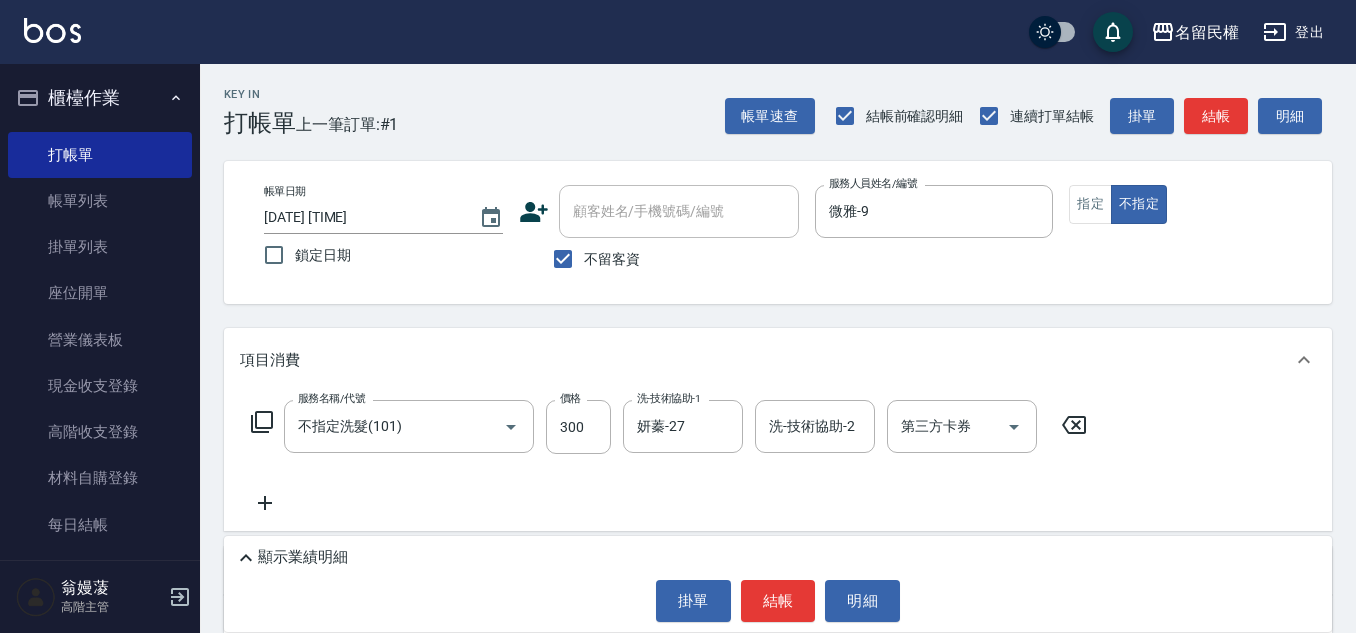 click 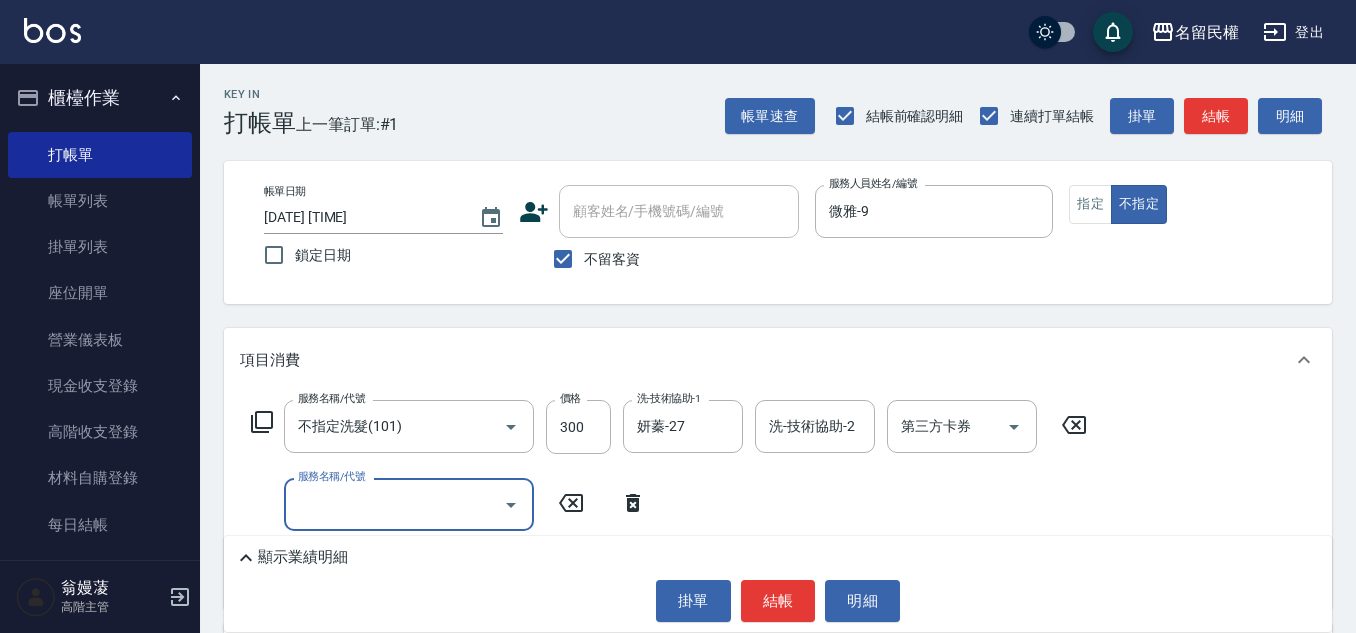 click on "服務名稱/代號" at bounding box center (394, 504) 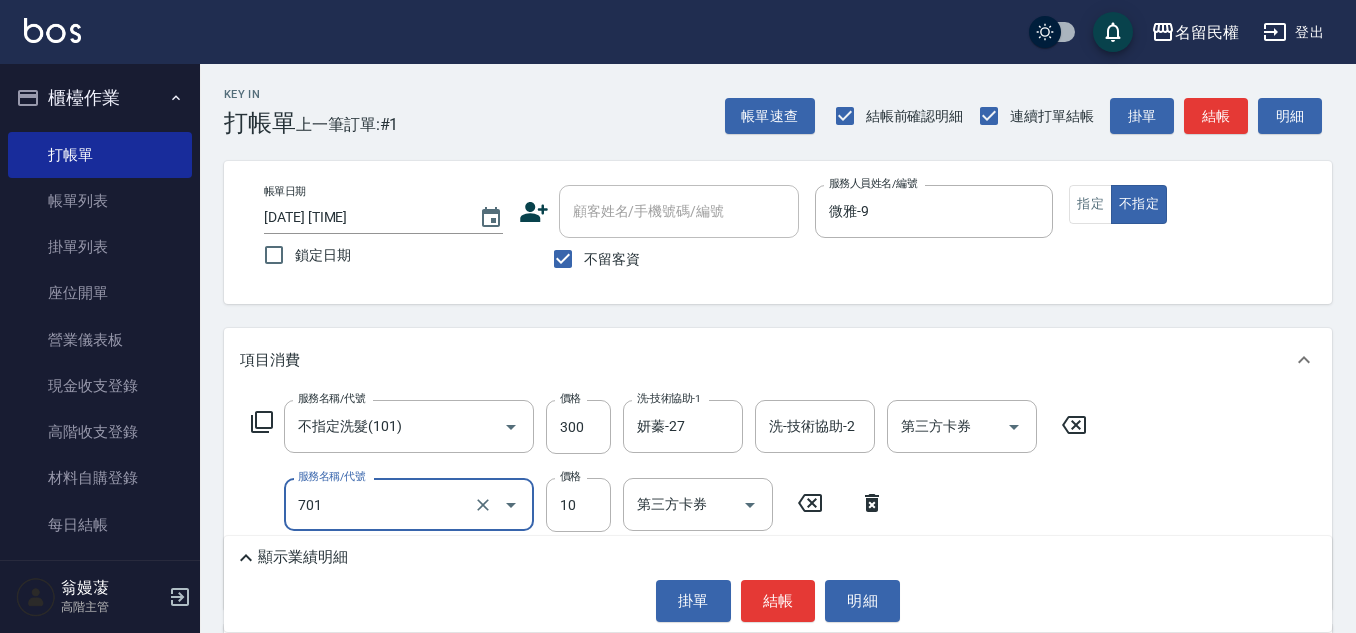 type on "潤絲(701)" 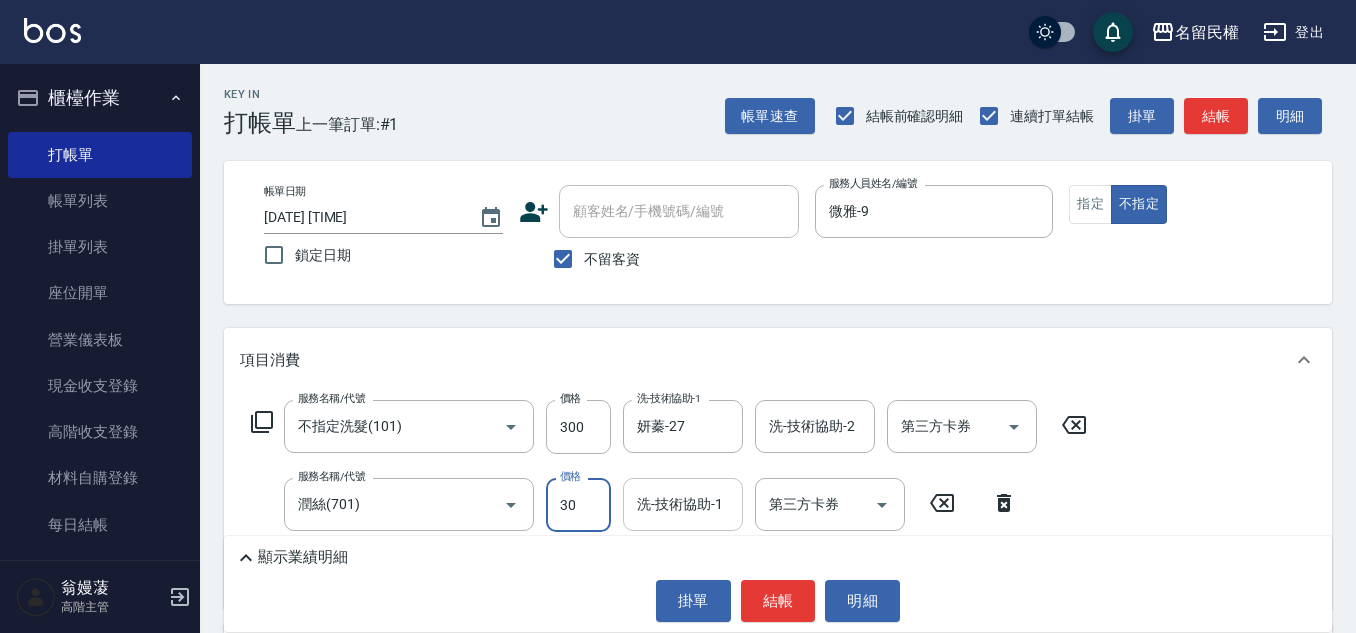 type on "30" 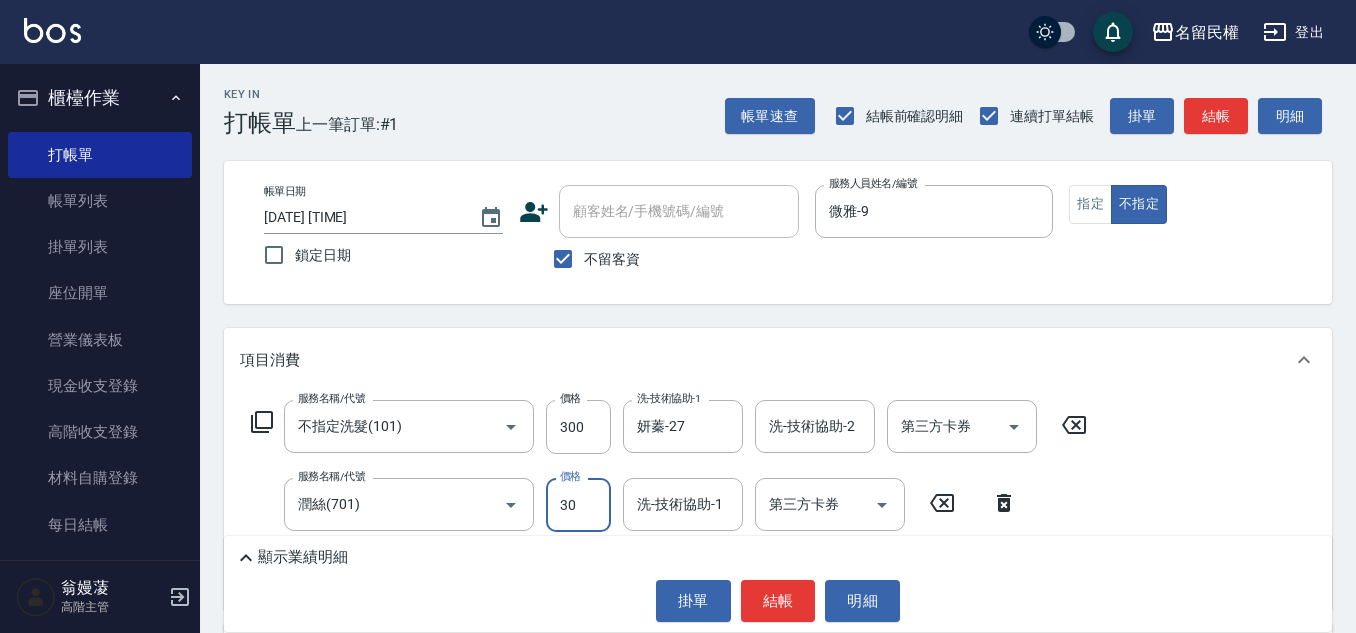 click on "洗-技術協助-1" at bounding box center (683, 504) 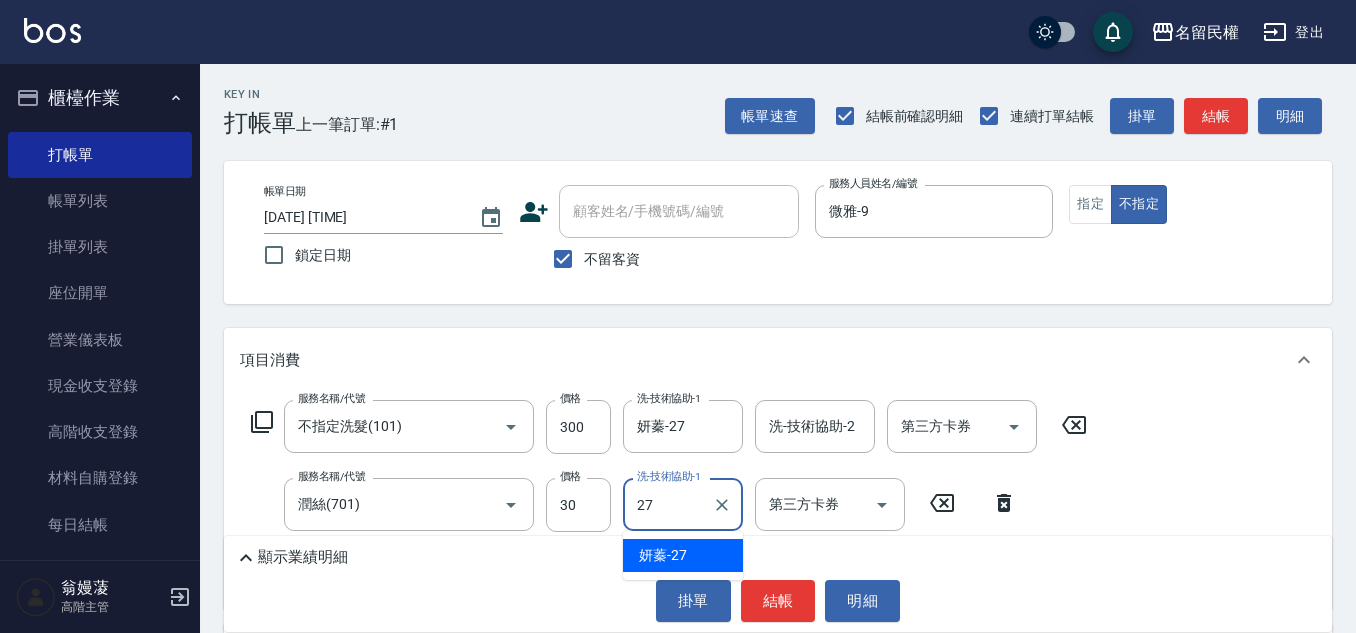 type on "妍蓁-27" 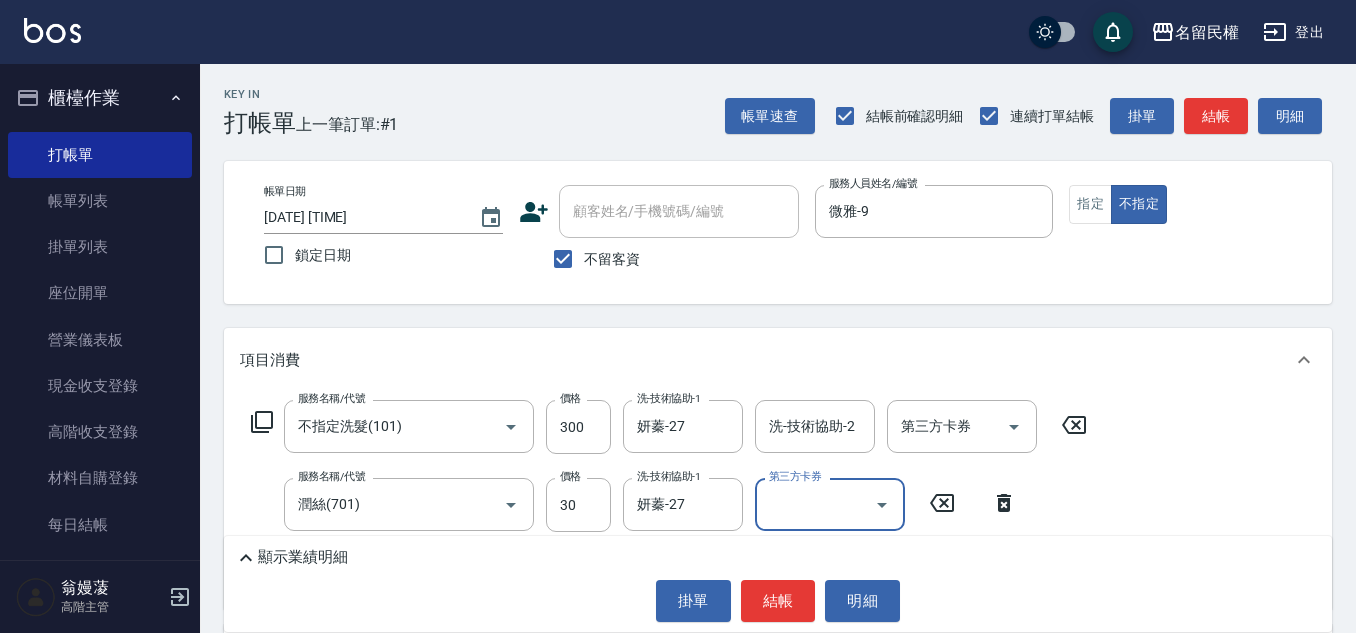 click on "不留客資" at bounding box center [659, 259] 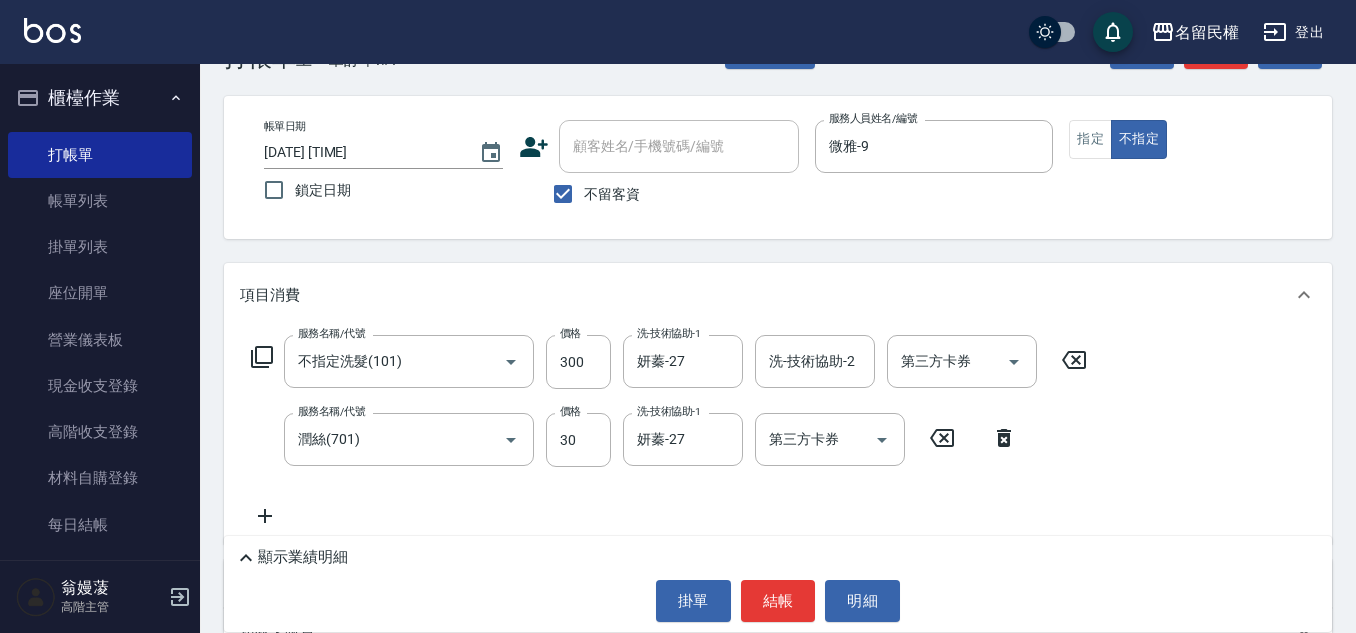 scroll, scrollTop: 100, scrollLeft: 0, axis: vertical 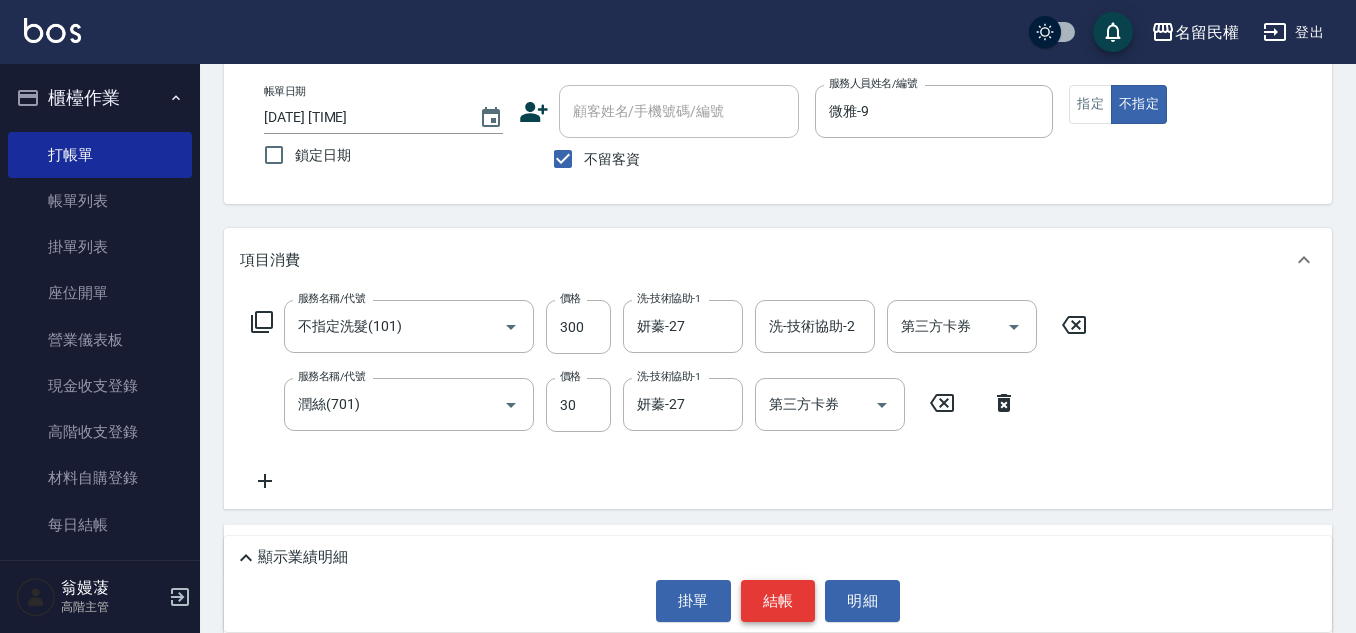 click on "結帳" at bounding box center [778, 601] 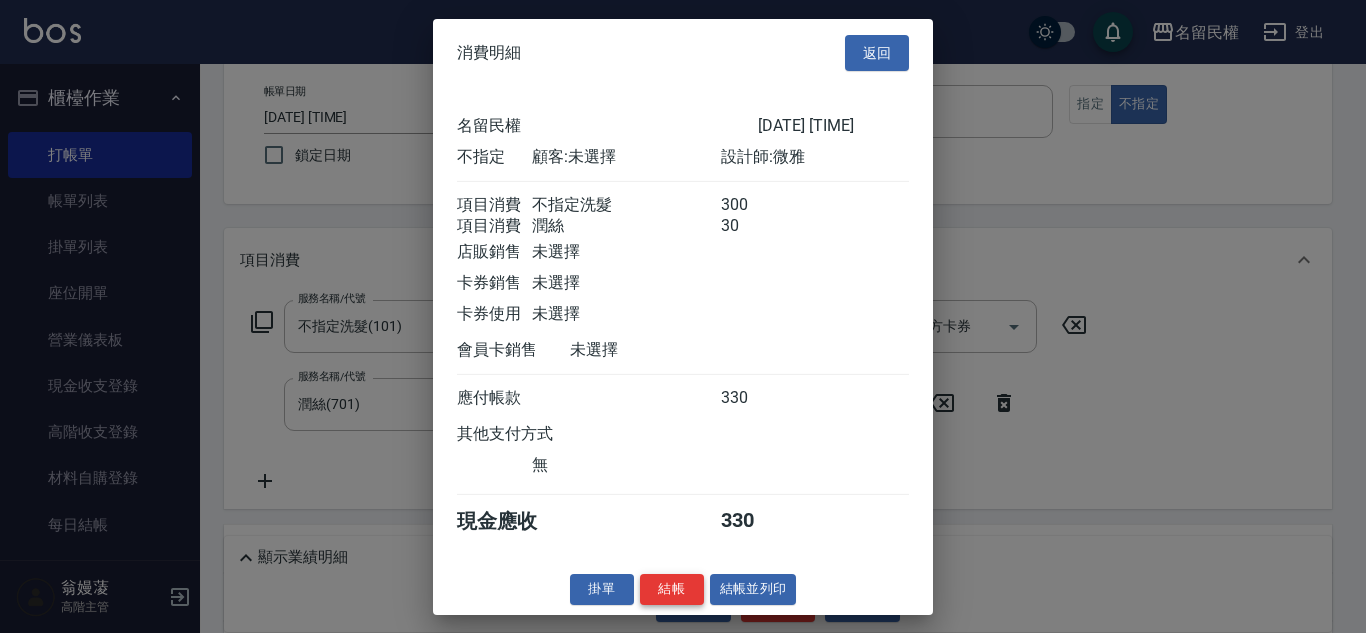 click on "結帳" at bounding box center [672, 589] 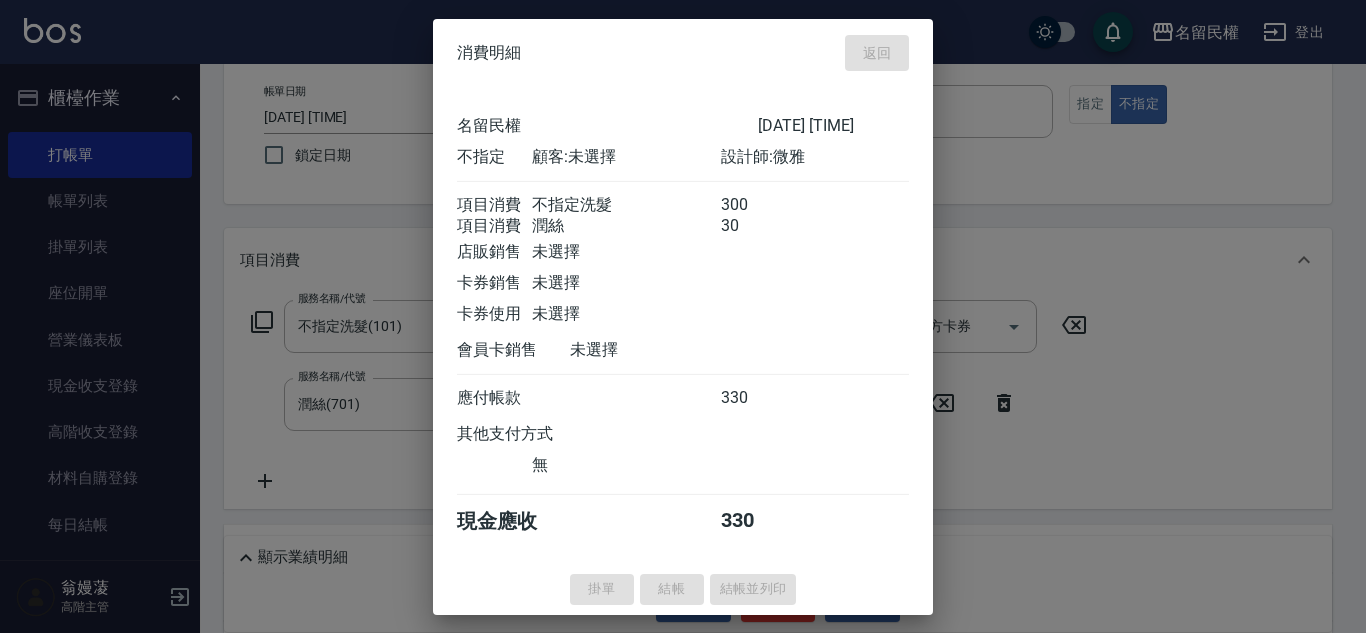 type on "[DATE] [TIME]" 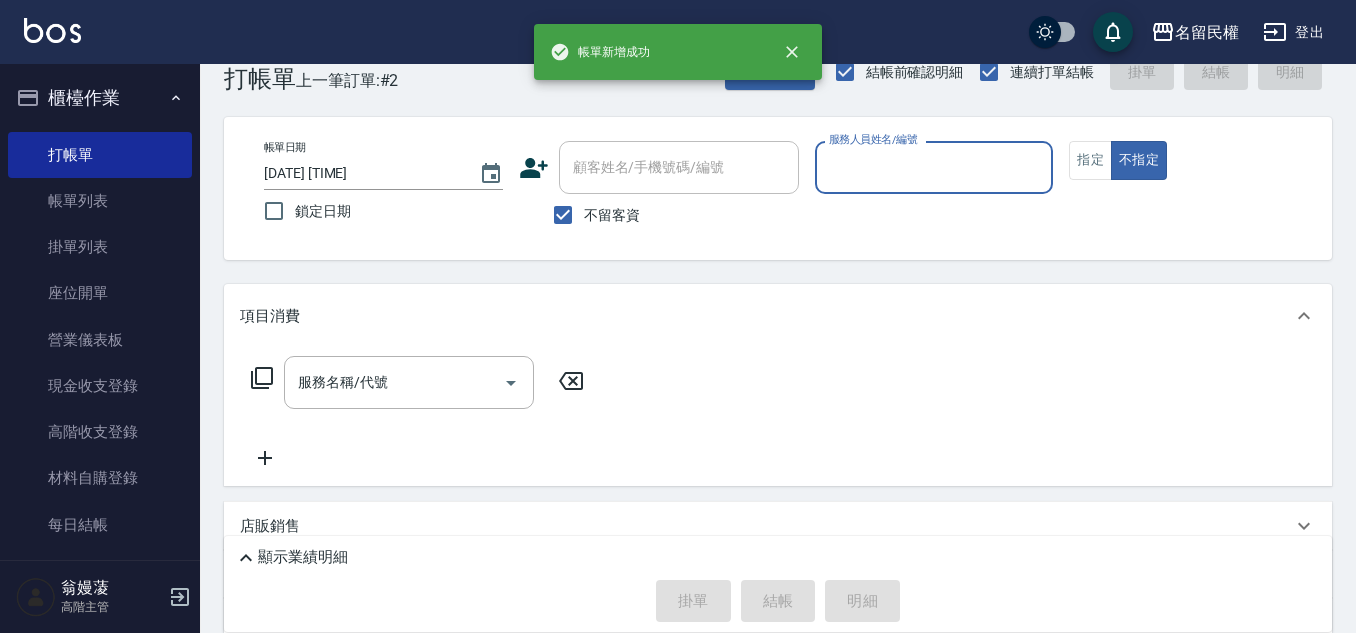 scroll, scrollTop: 0, scrollLeft: 0, axis: both 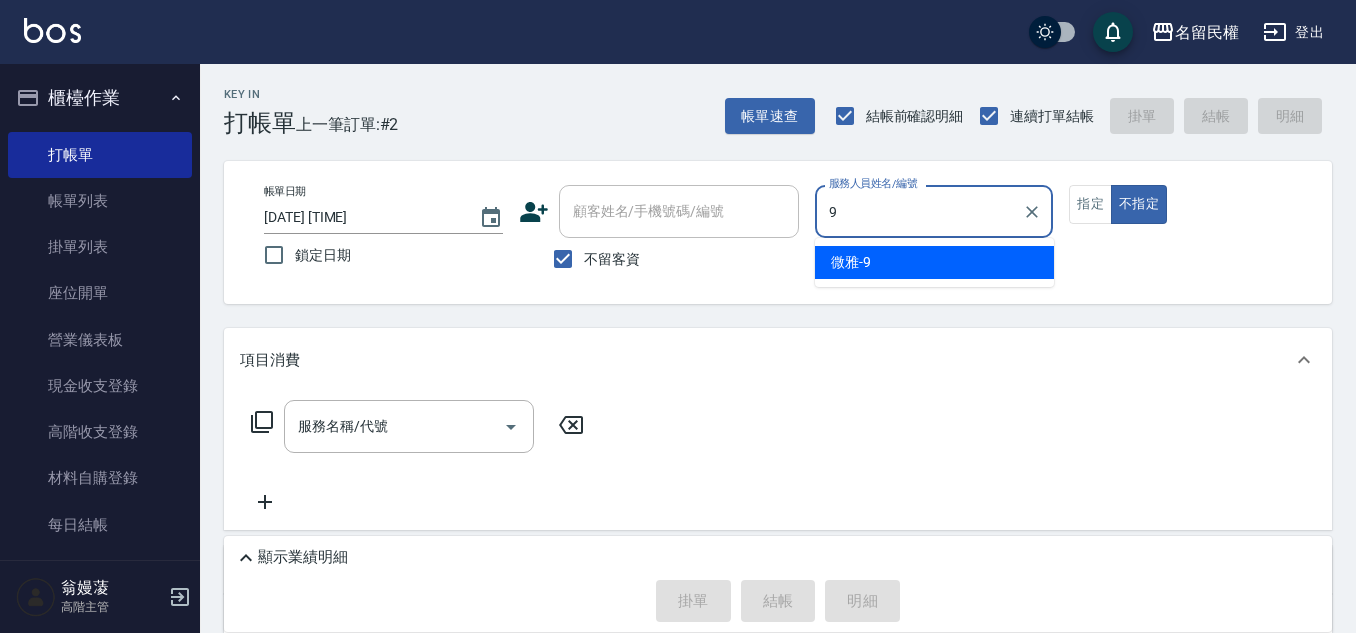 type on "微雅-9" 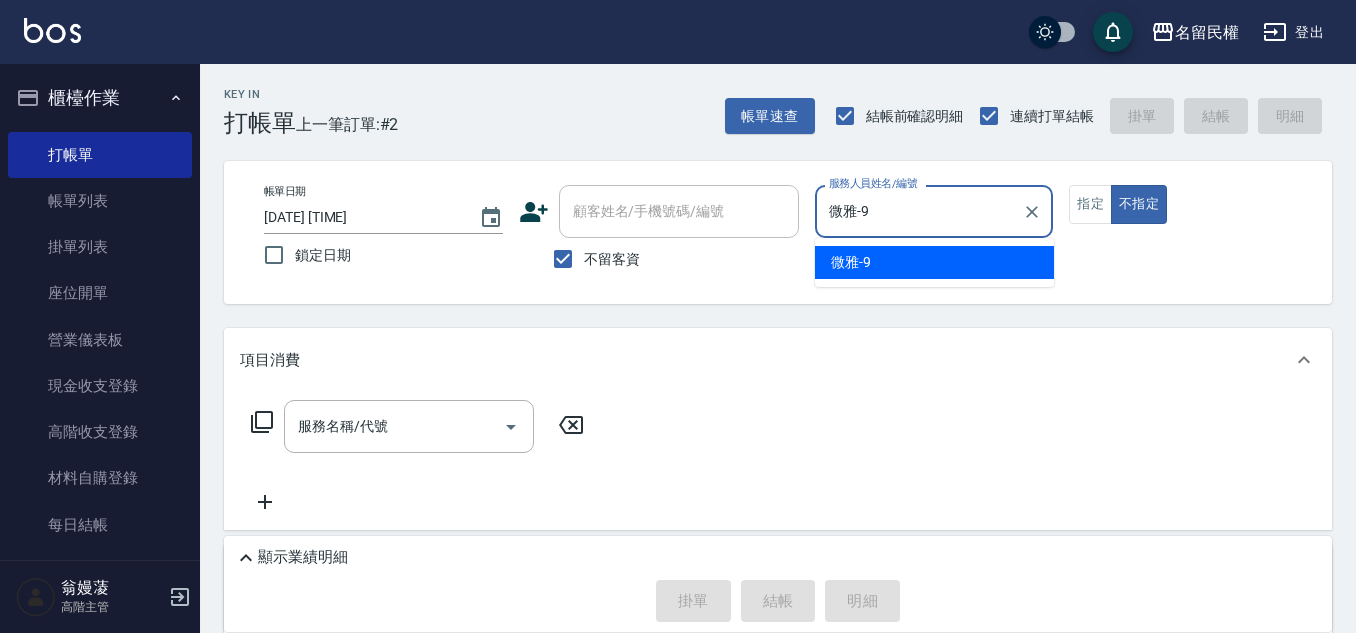 type on "false" 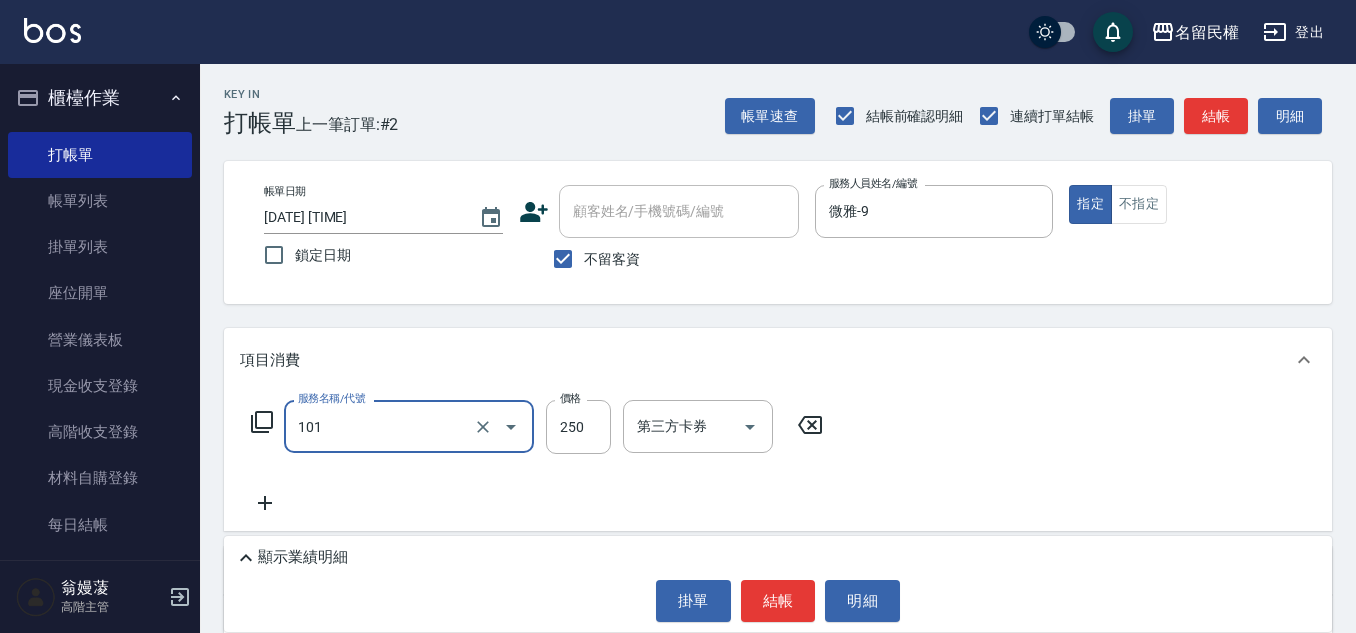 type on "不指定洗髮(101)" 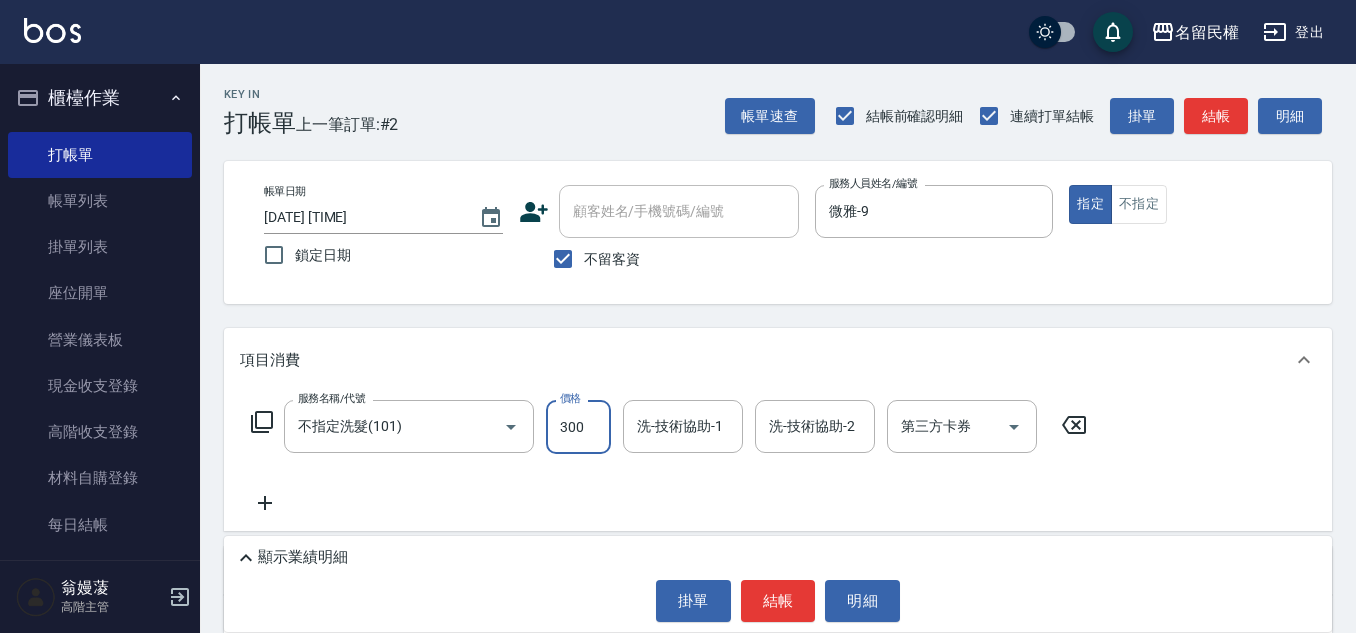 type on "300" 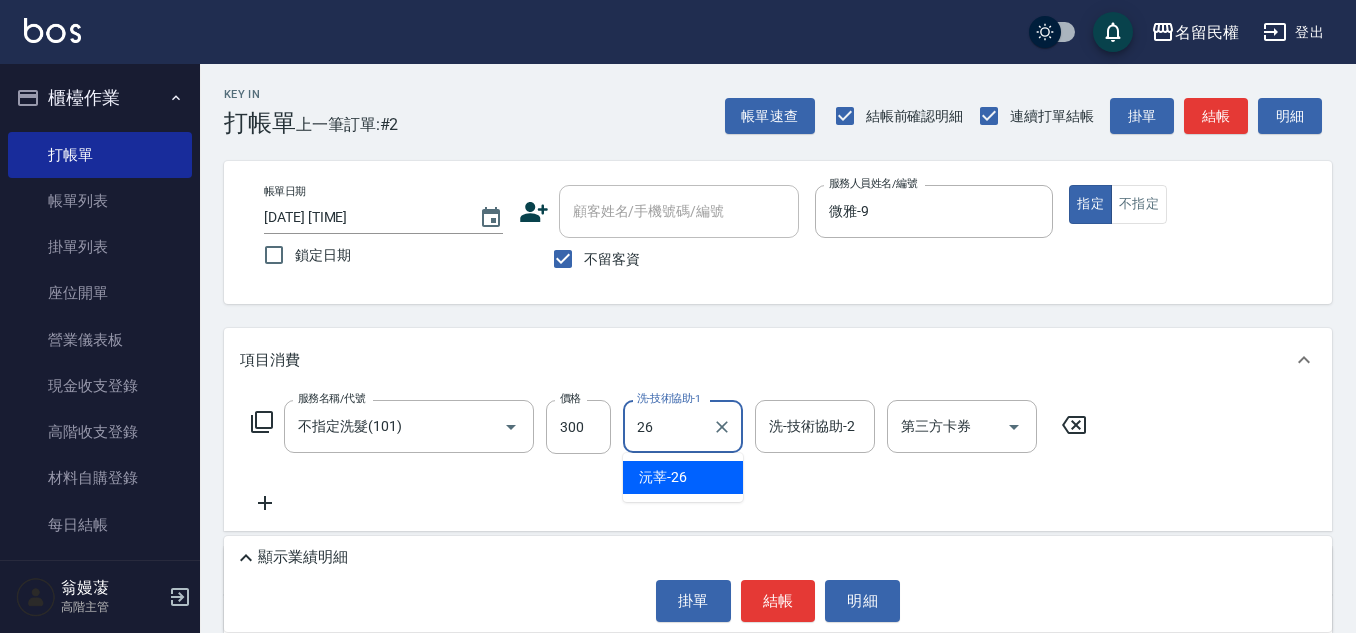 type on "沅莘-26" 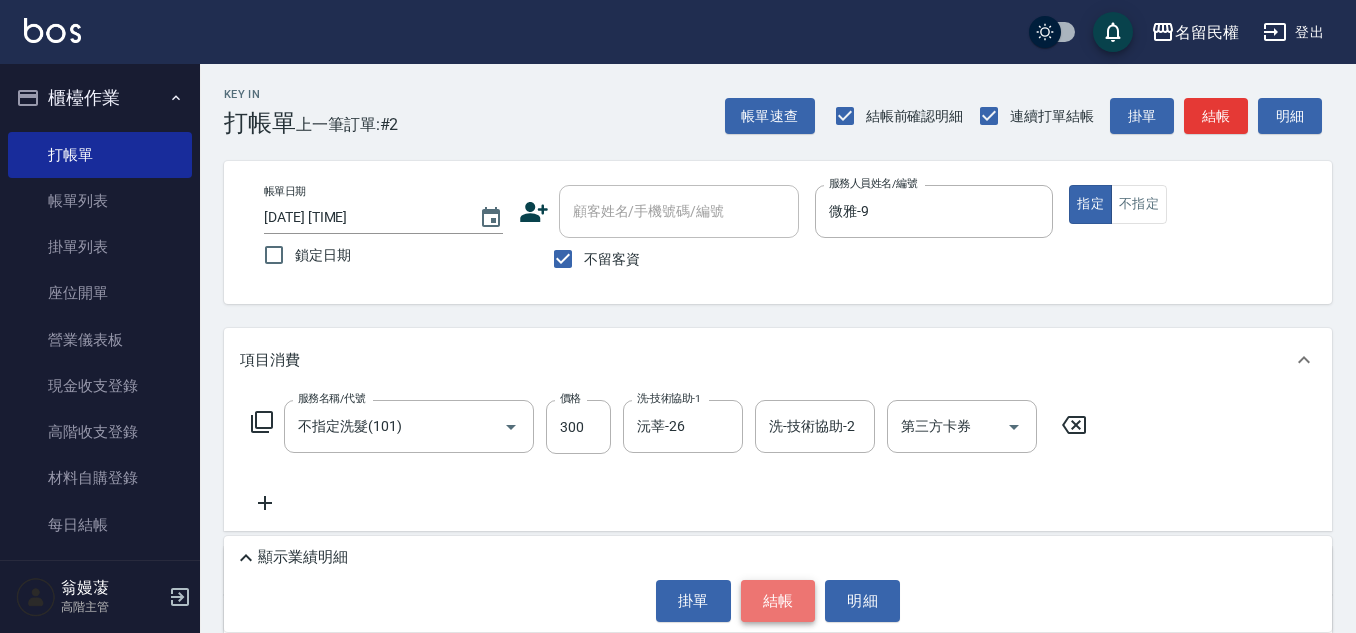 click on "結帳" at bounding box center [778, 601] 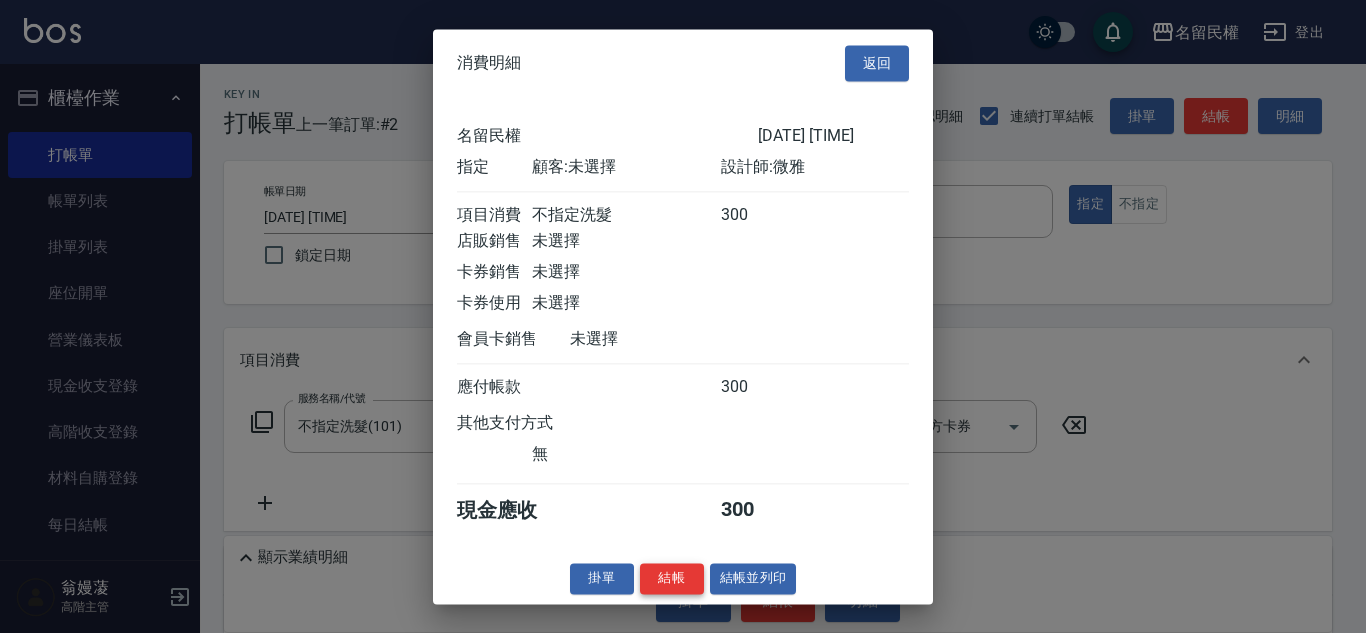 click on "結帳" at bounding box center (672, 578) 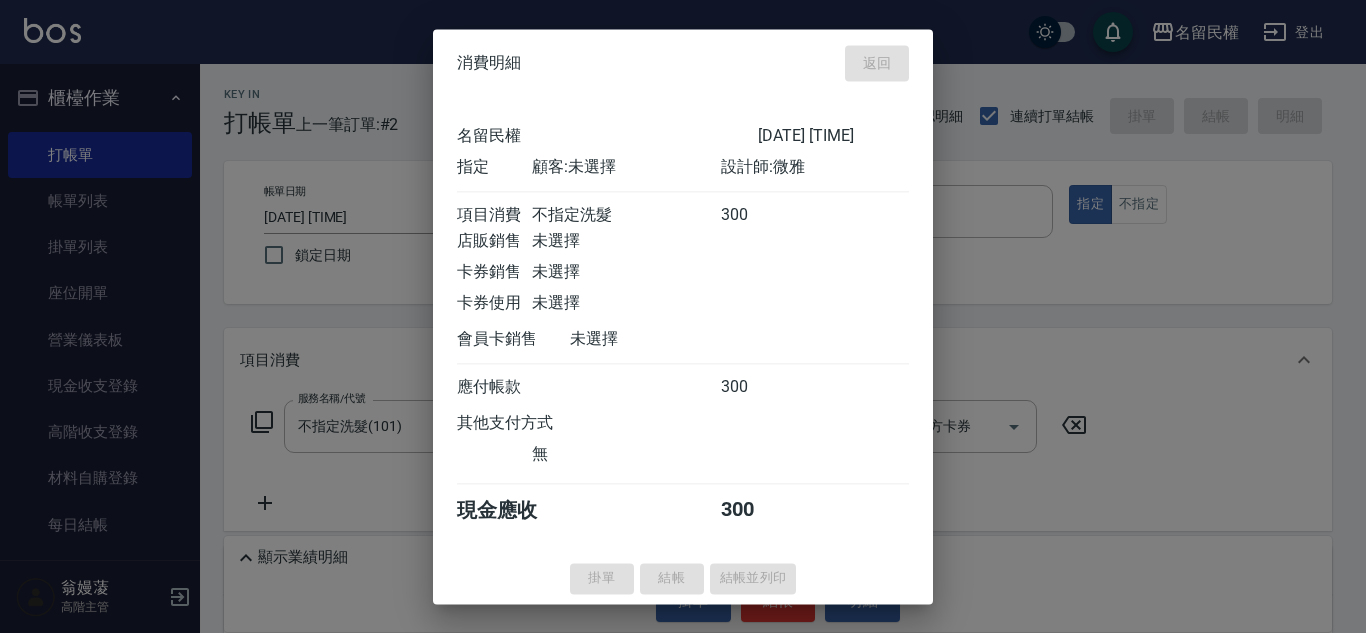 type on "[DATE] [TIME]" 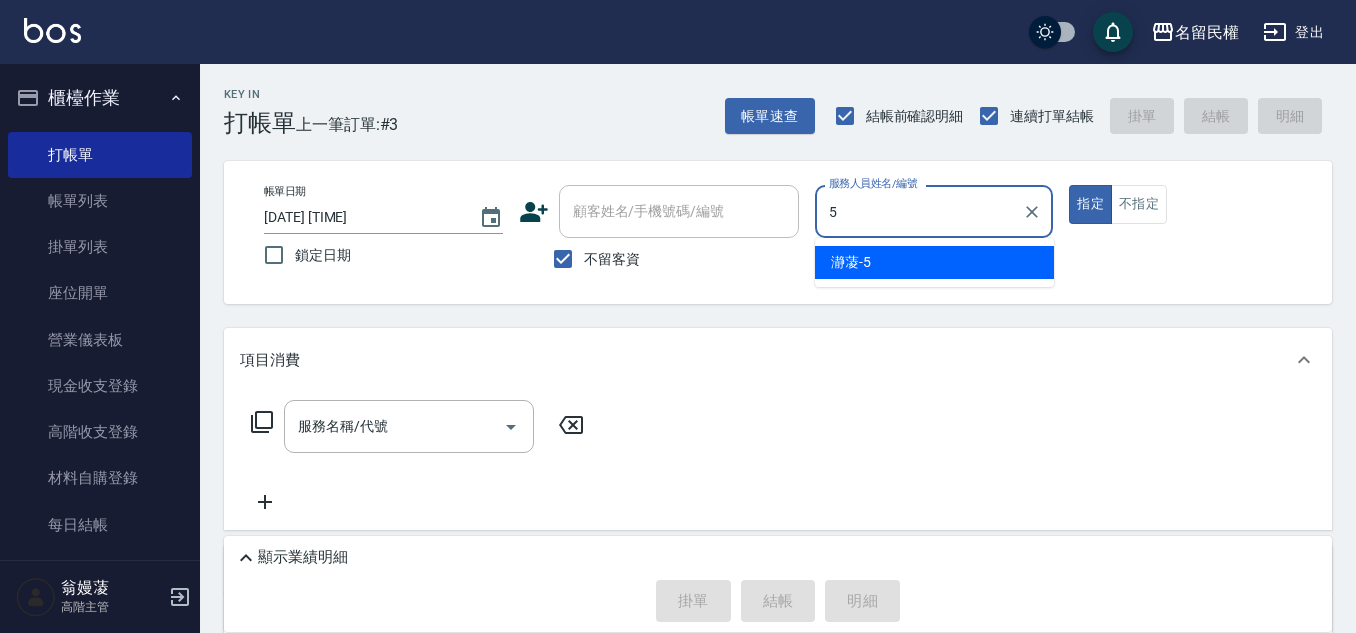 type on "瀞蓤-5" 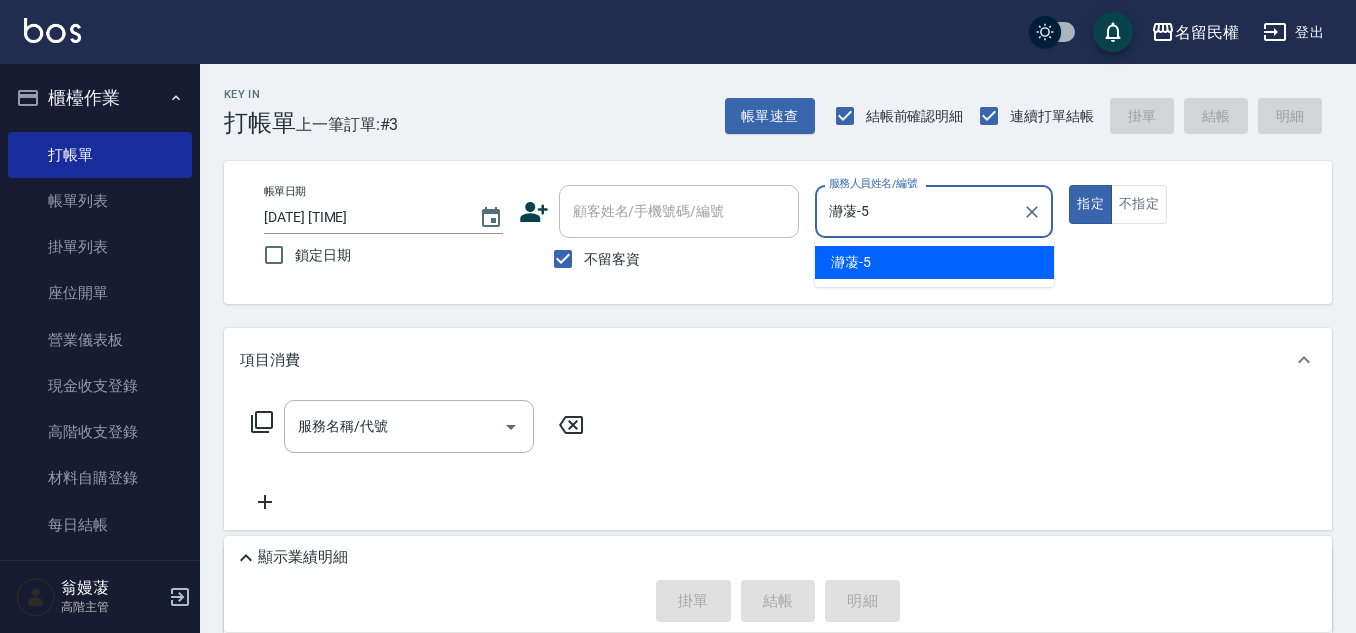type on "true" 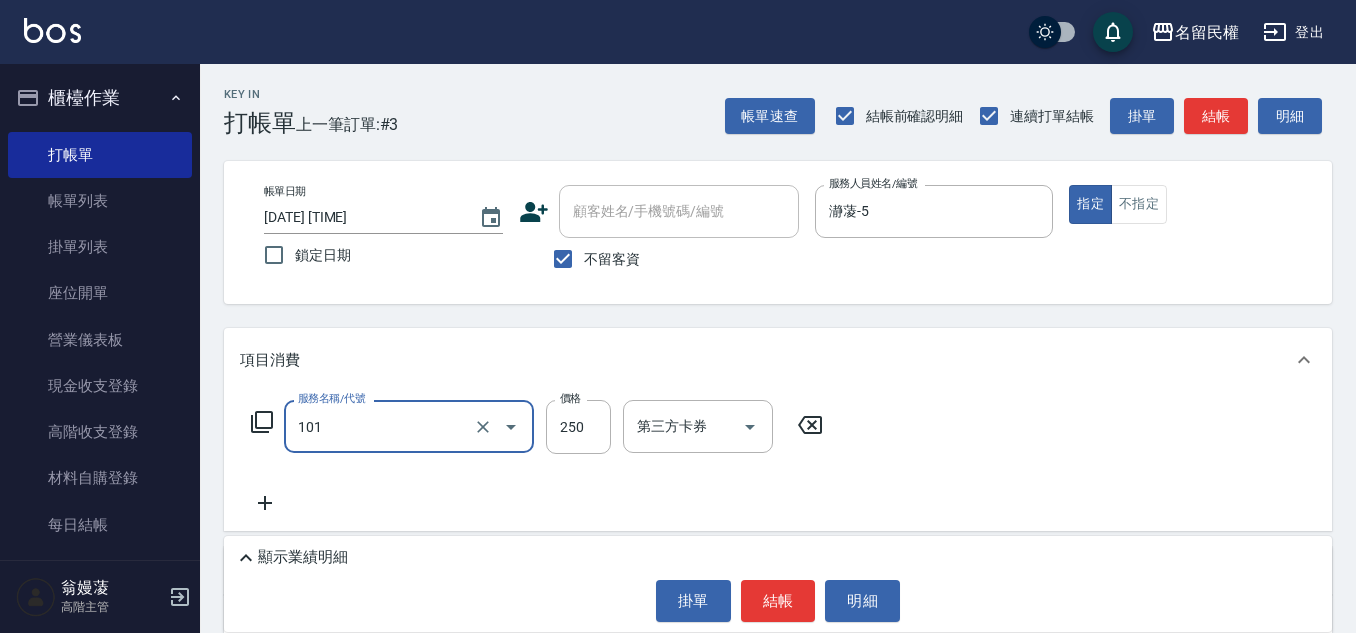 type on "不指定洗髮(101)" 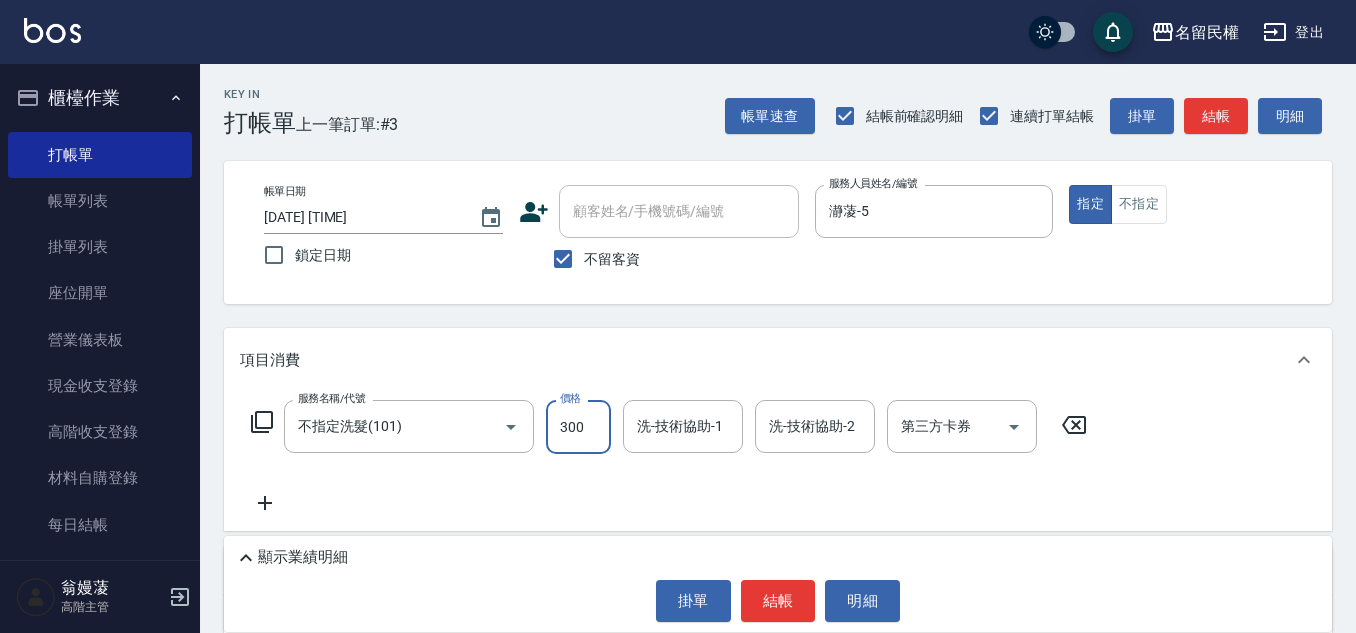 type on "300" 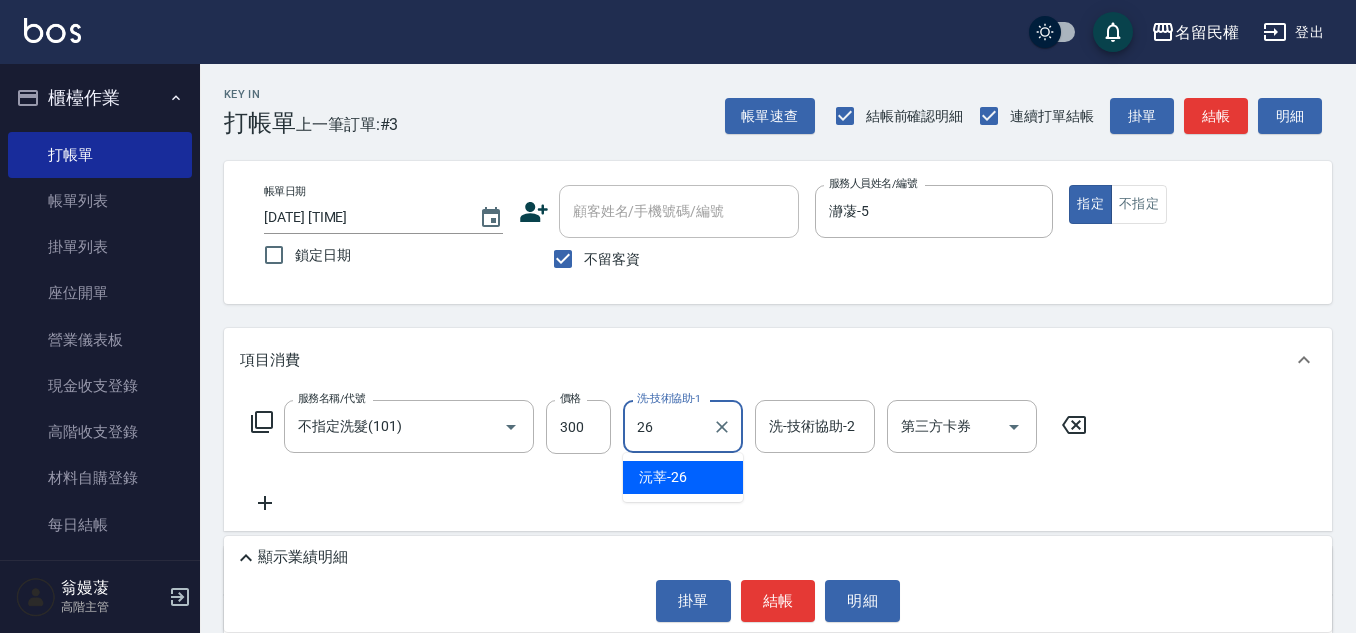 type on "沅莘-26" 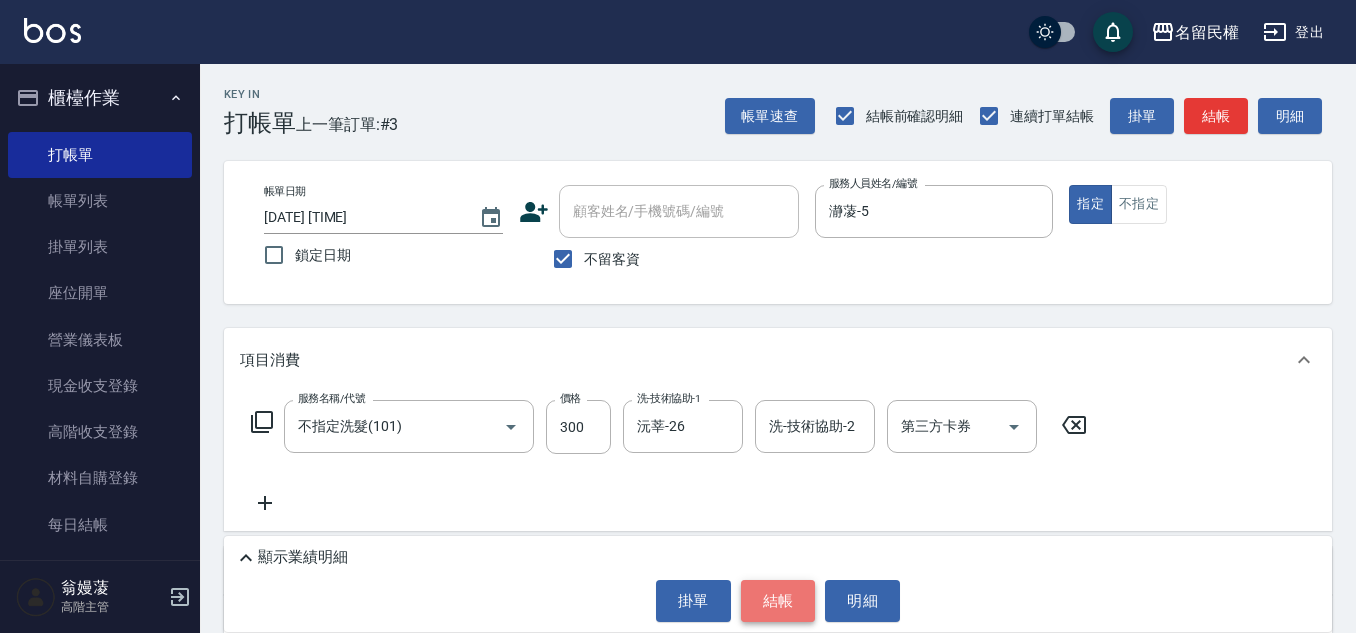 click on "結帳" at bounding box center (778, 601) 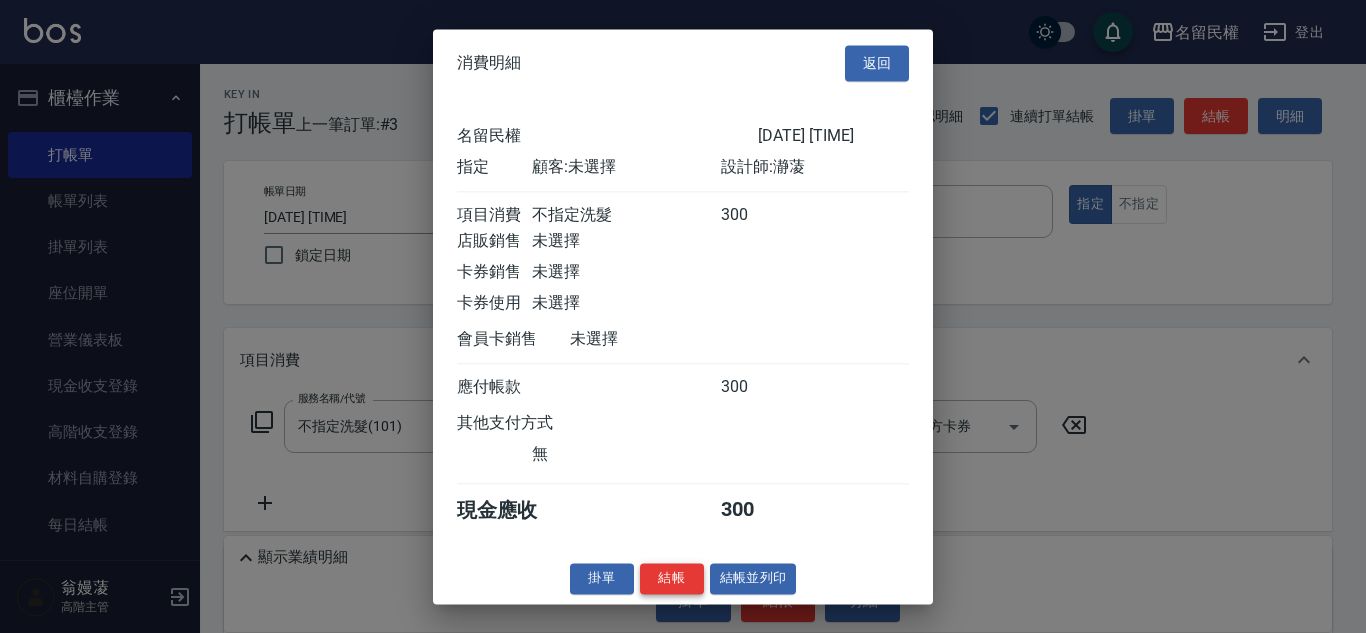 click on "結帳" at bounding box center [672, 578] 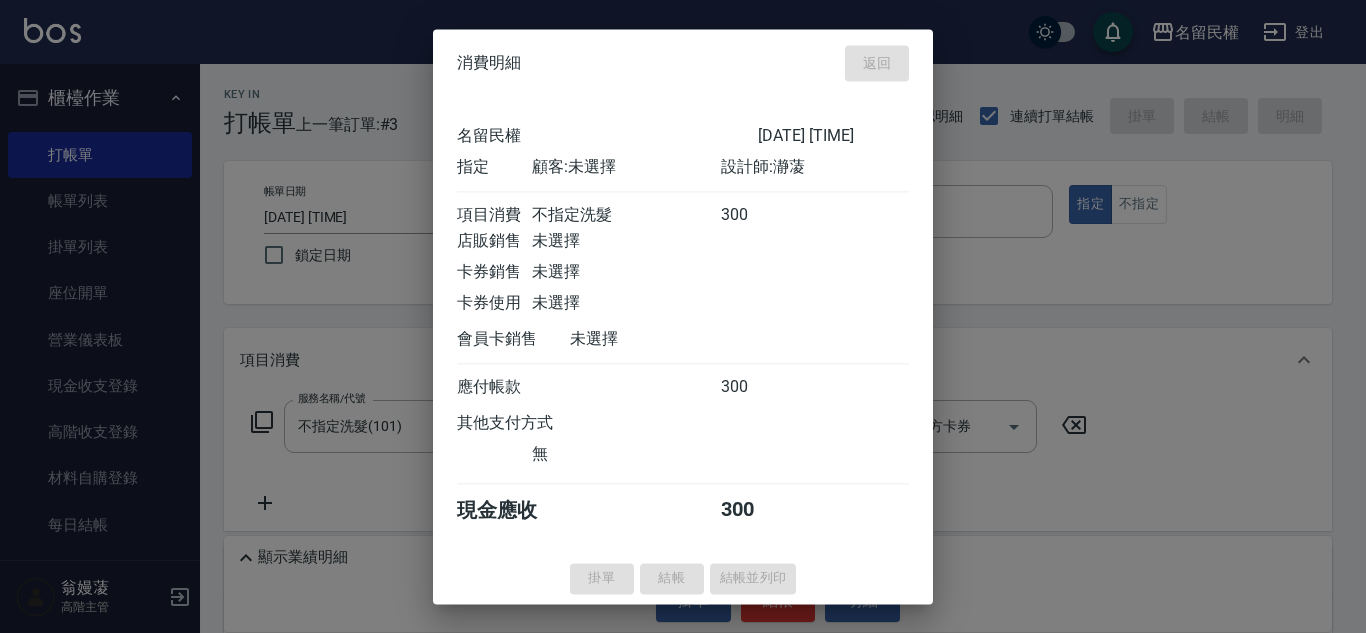 type on "2025/08/05 11:36" 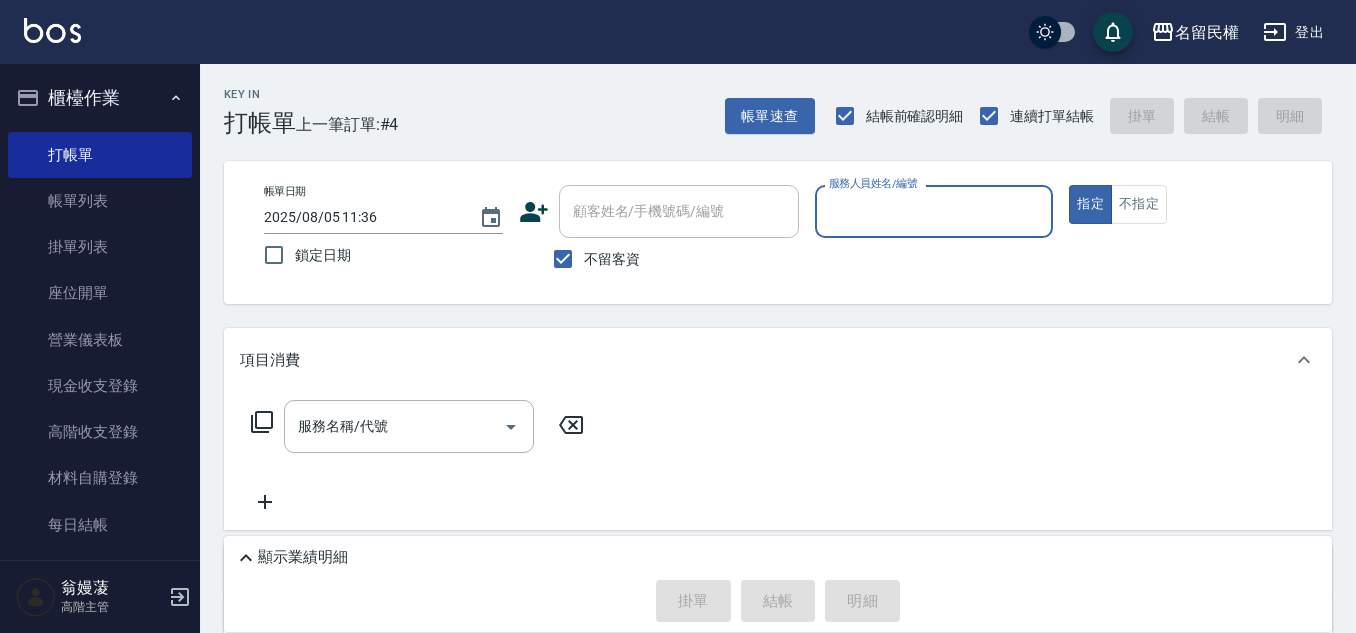 click on "服務人員姓名/編號" at bounding box center [934, 211] 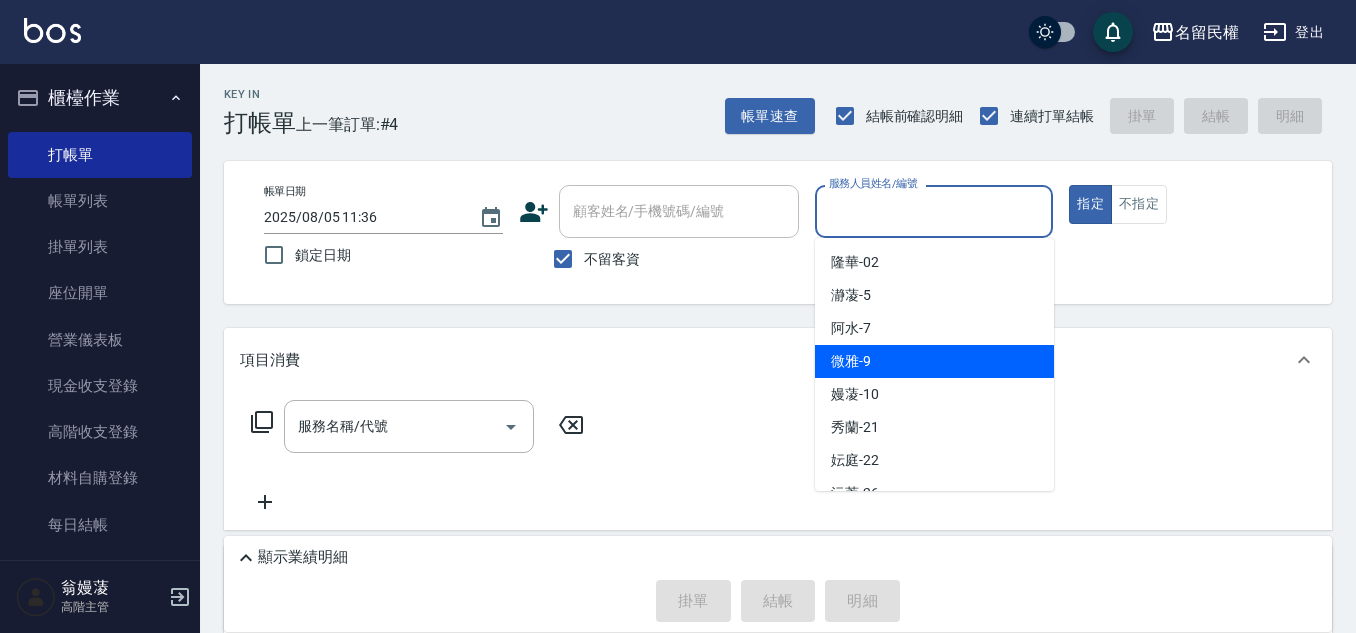 click on "微雅 -9" at bounding box center (934, 361) 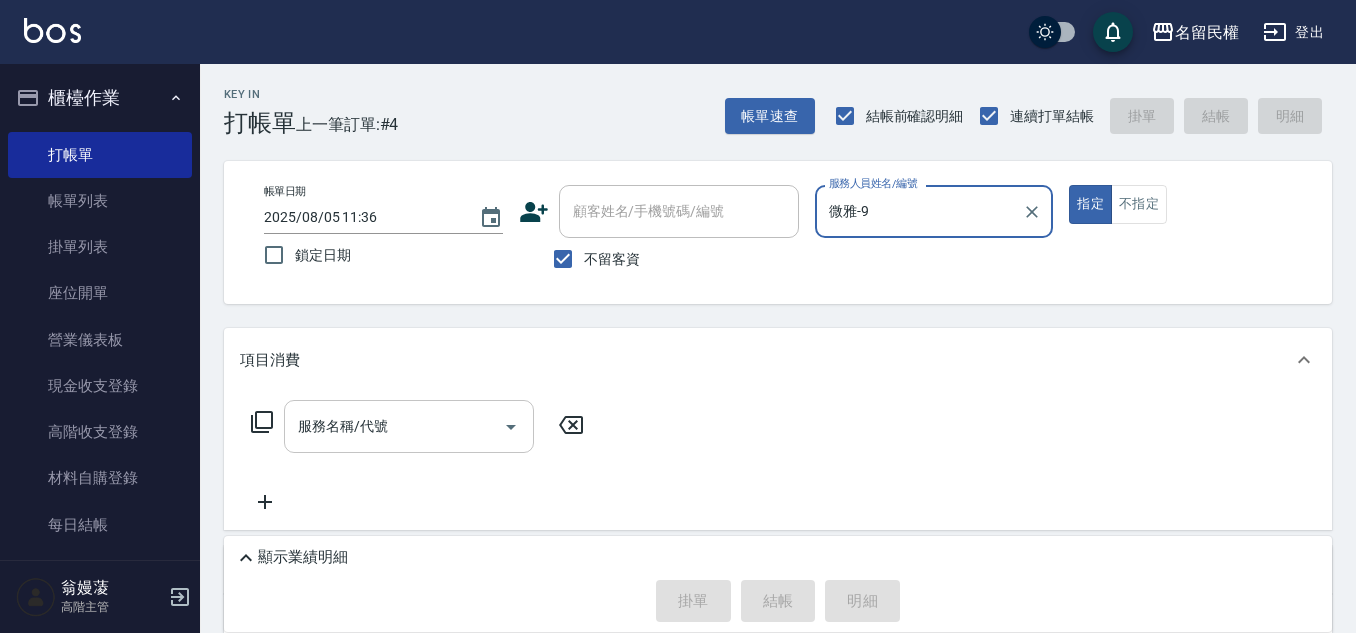 click on "服務名稱/代號" at bounding box center (394, 426) 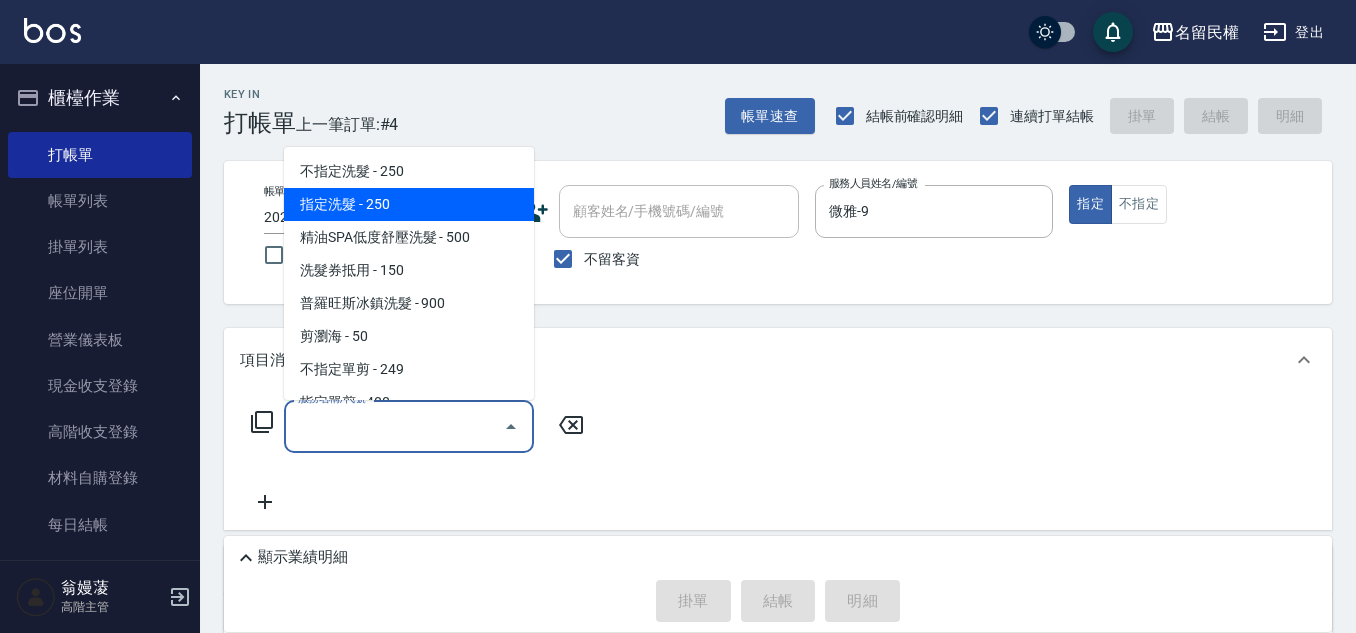 click on "指定洗髮 - 250" at bounding box center (409, 204) 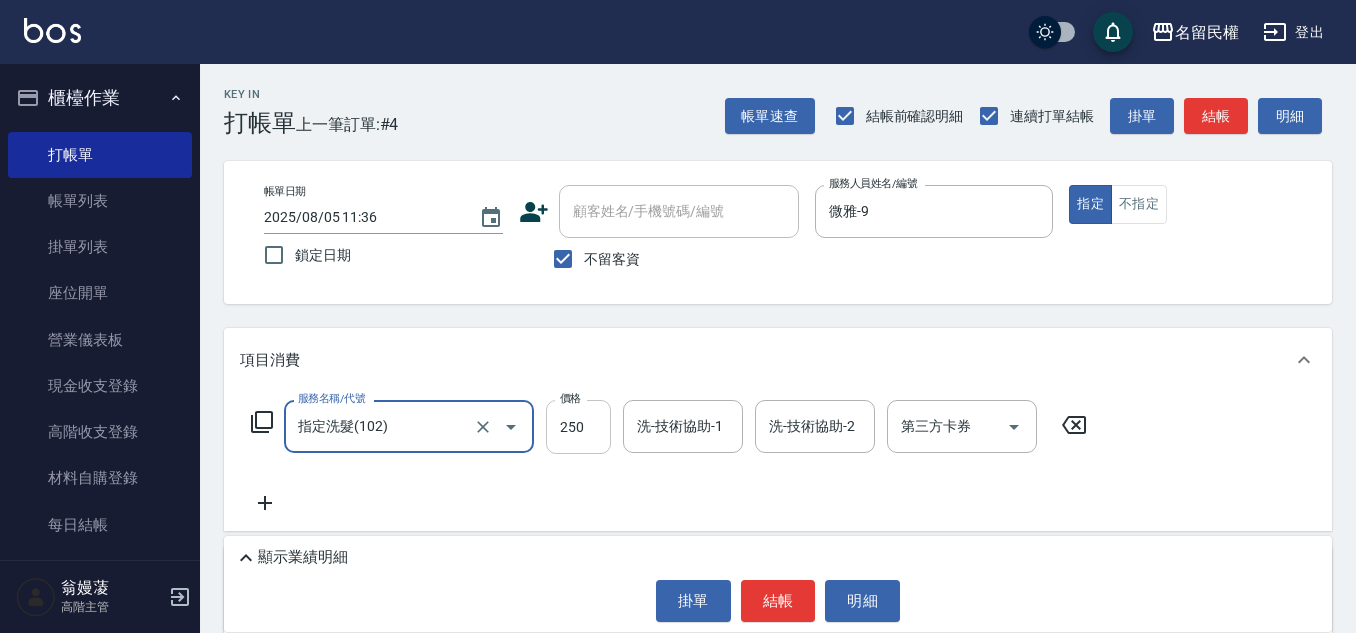 click on "250" at bounding box center [578, 427] 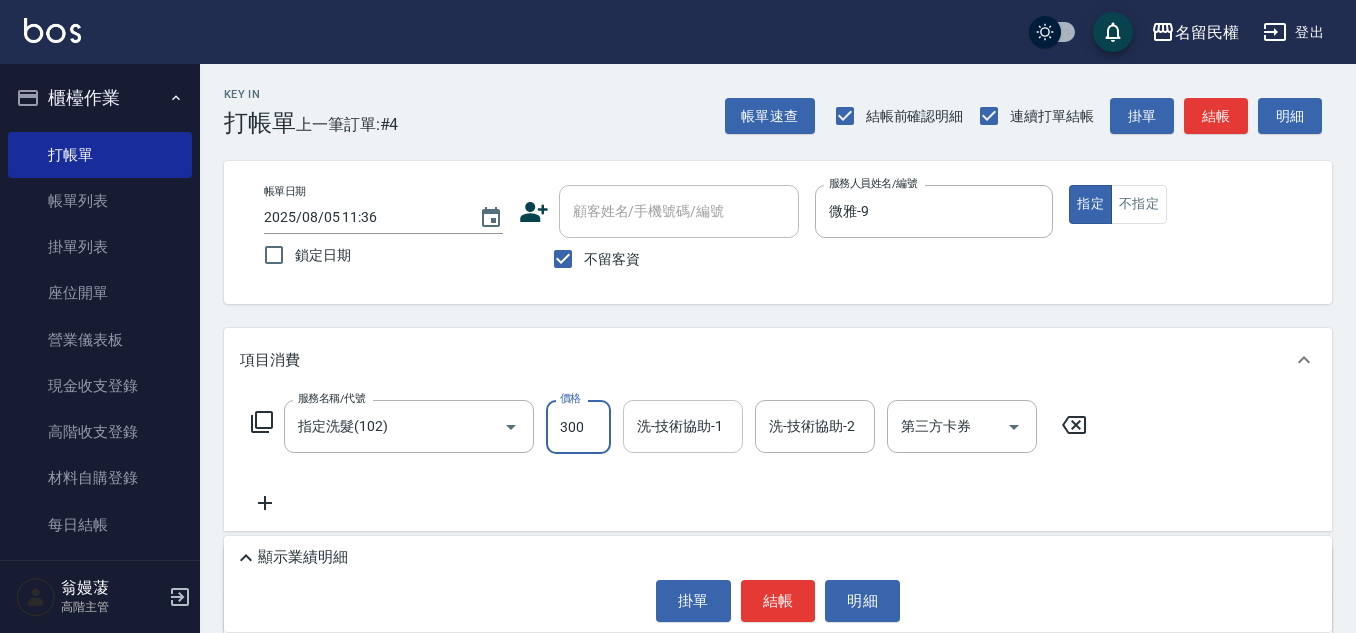 type on "300" 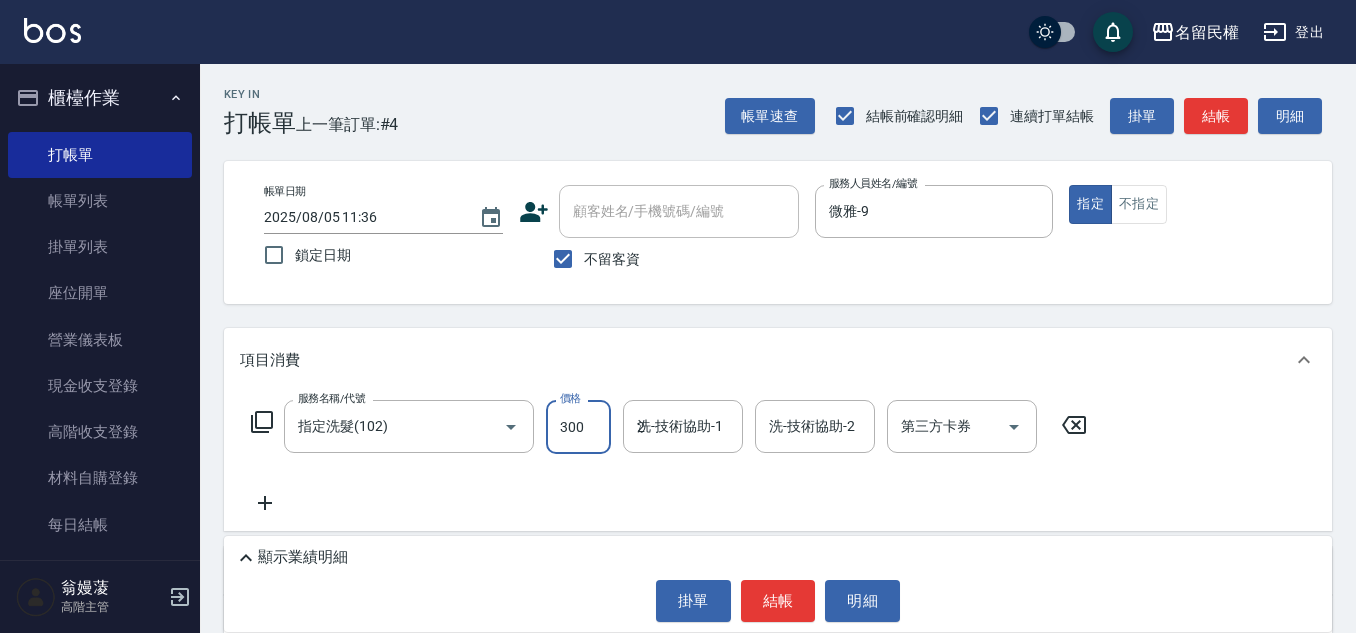 click on "2" at bounding box center (683, 426) 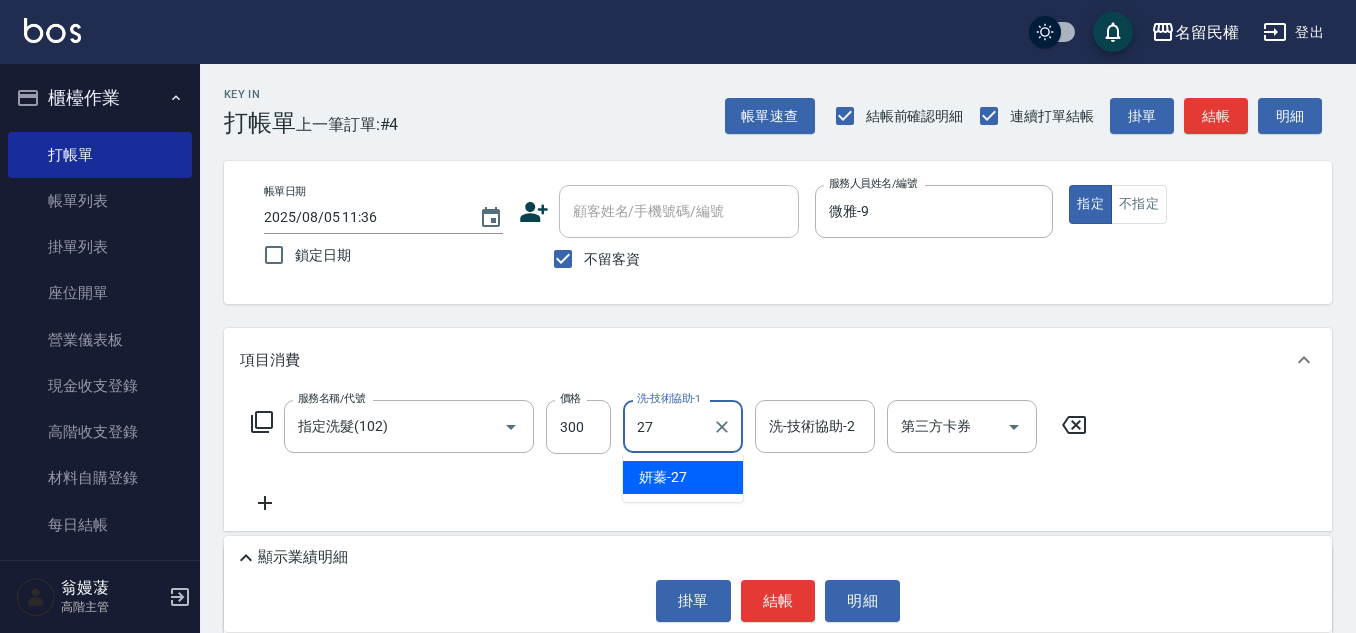 type on "妍蓁-27" 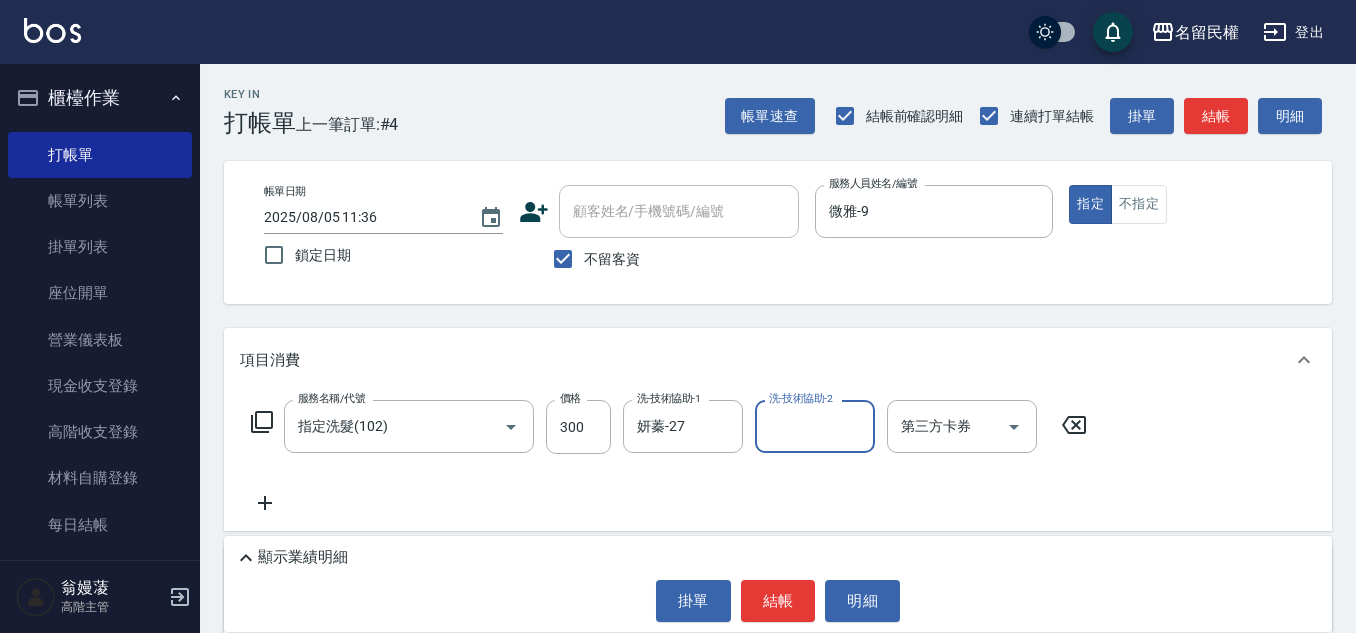 click 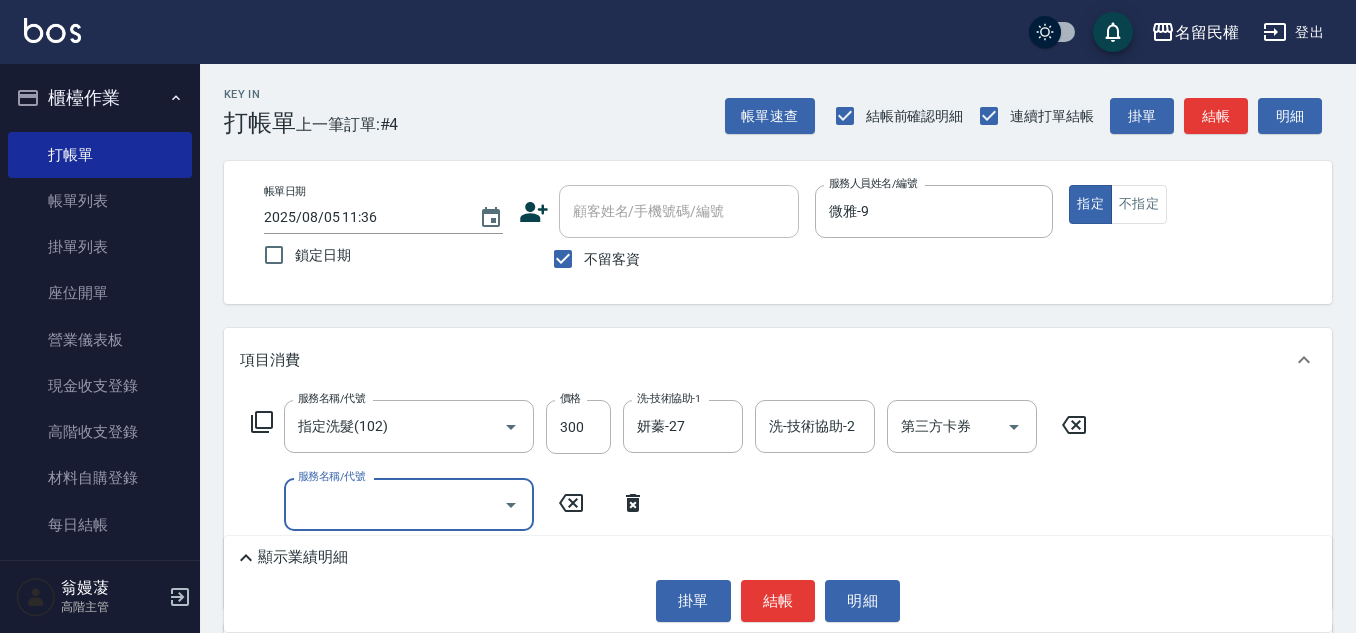 click on "服務名稱/代號" at bounding box center (394, 504) 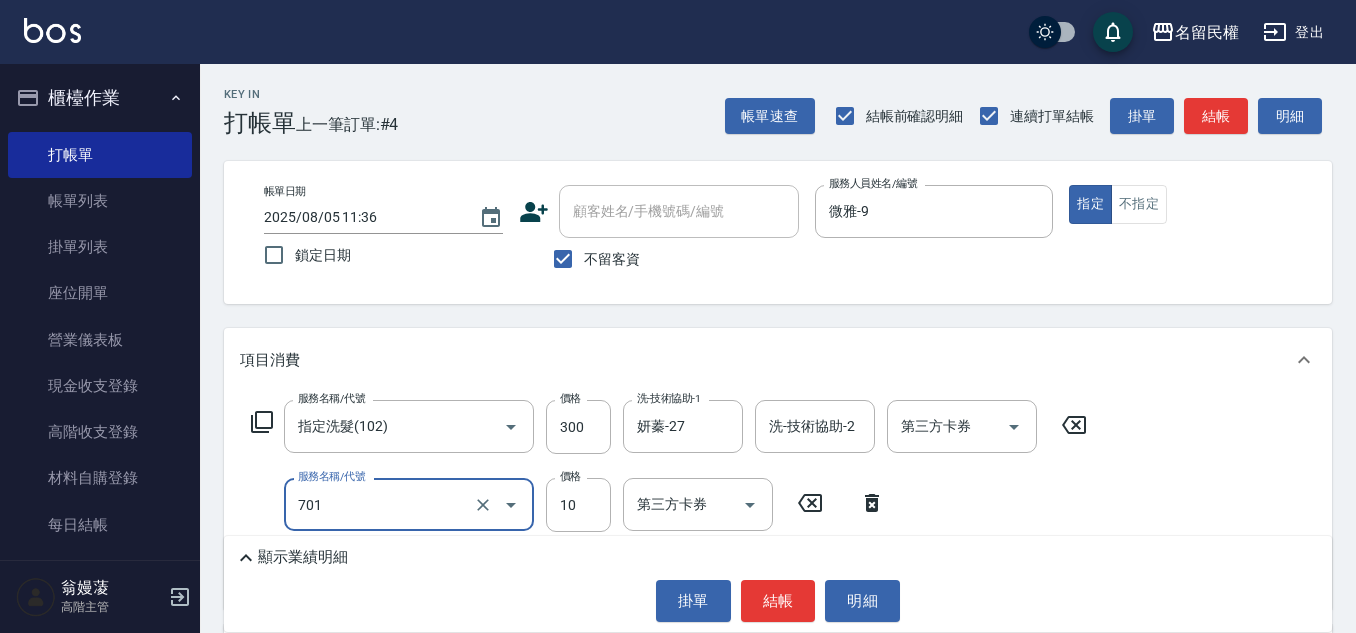 type on "潤絲(701)" 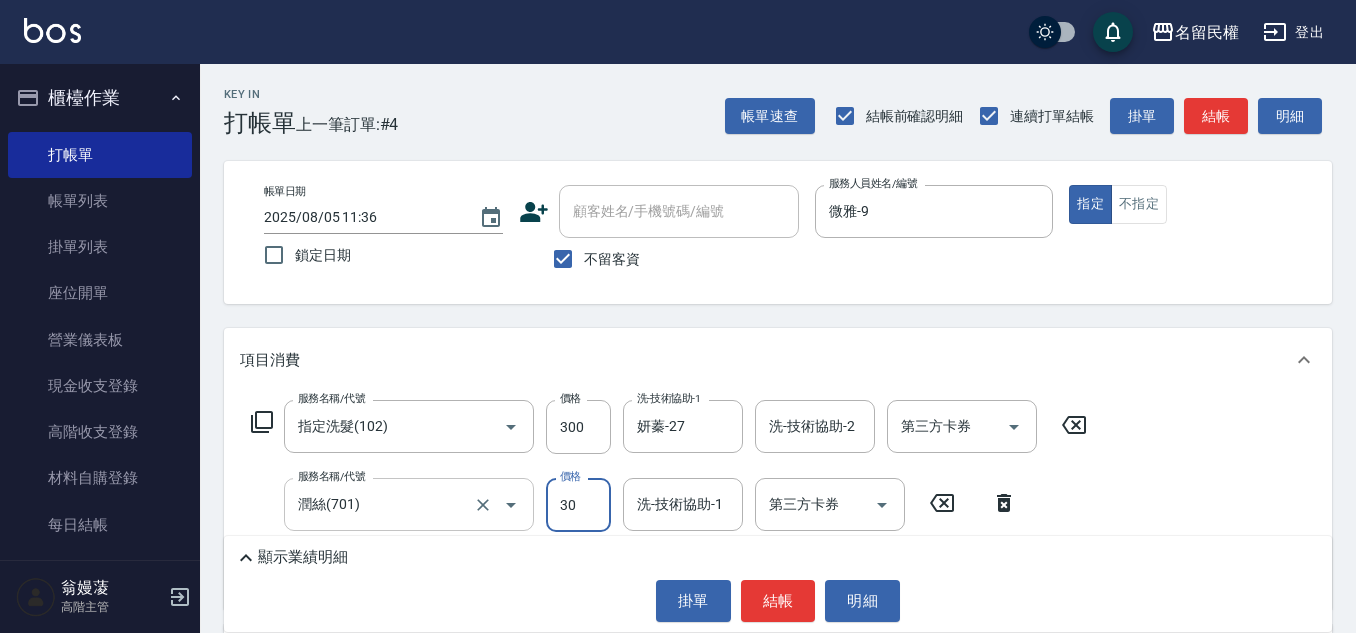 type on "30" 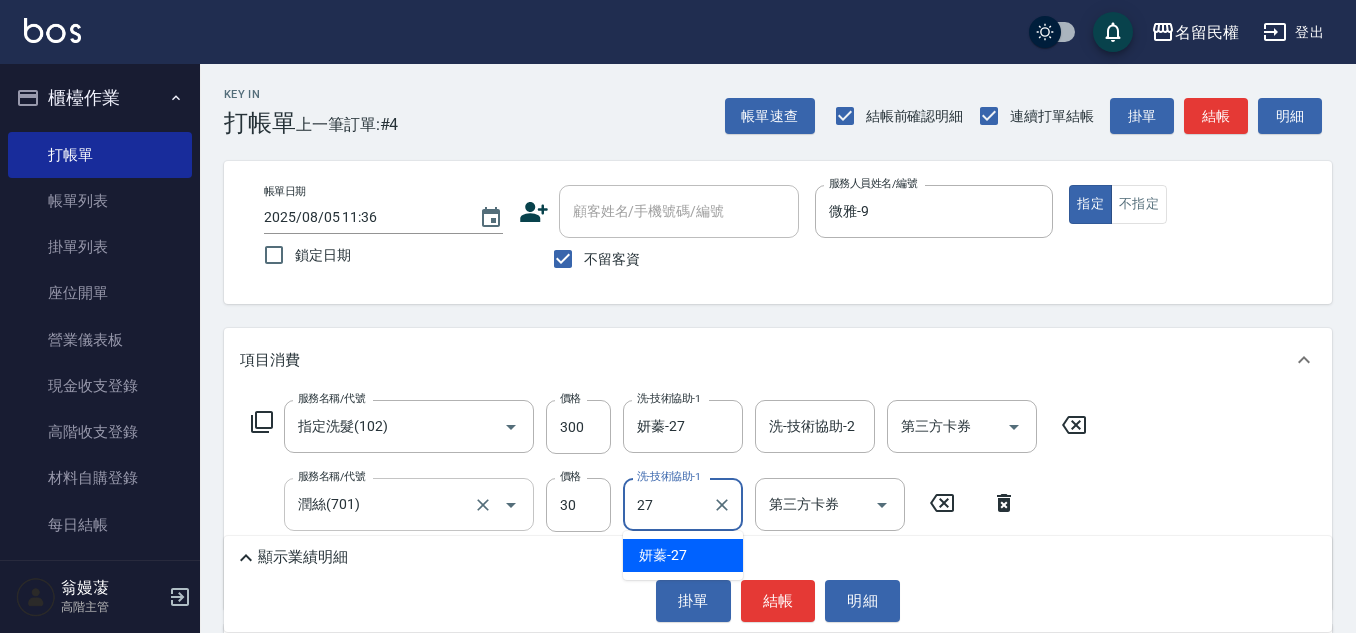 type on "妍蓁-27" 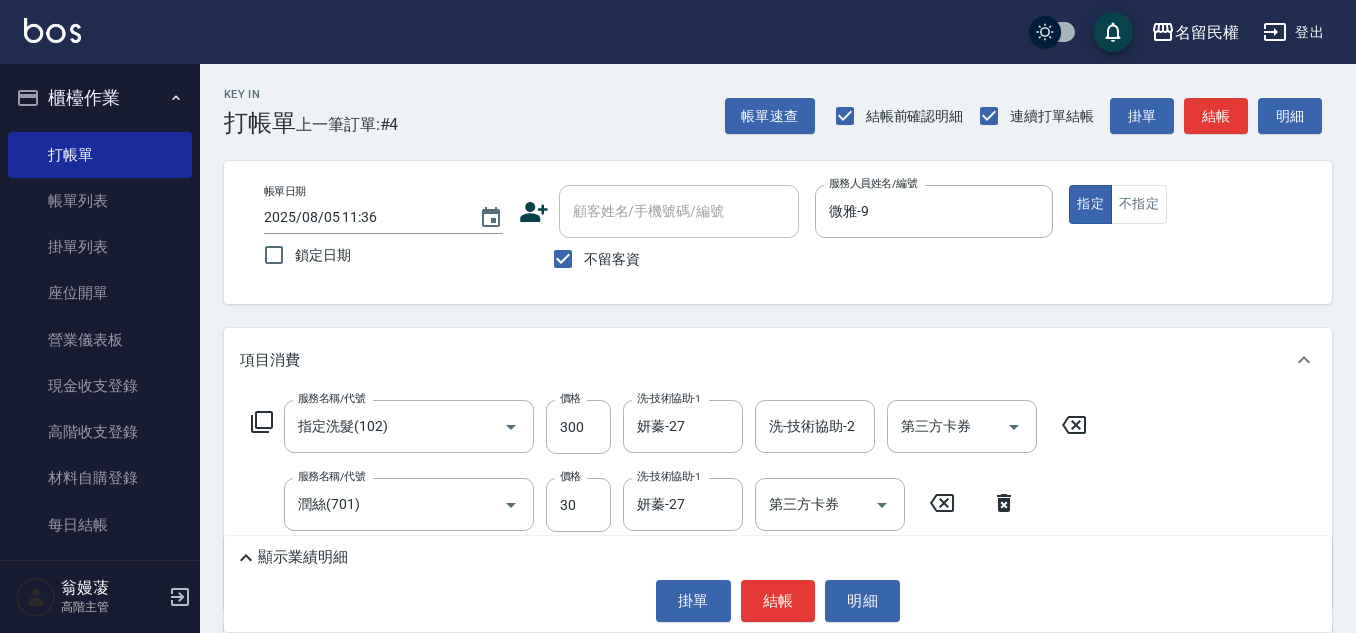 click on "Key In 打帳單 上一筆訂單:#4 帳單速查 結帳前確認明細 連續打單結帳 掛單 結帳 明細 帳單日期 [DATE] [TIME] 鎖定日期 顧客姓名/手機號碼/編號 顧客姓名/手機號碼/編號 不留客資 服務人員姓名/編號 微雅-[ASSISTANT_ID] 服務人員姓名/編號 指定 不指定 項目消費 服務名稱/代號 指定洗髮(102) 服務名稱/代號 價格 300 價格 洗-技術協助-1 妍蓁-[ASSISTANT_ID] 洗-技術協助-1 洗-技術協助-2 洗-技術協助-2 第三方卡券 第三方卡券 服務名稱/代號 潤絲(701) 服務名稱/代號 價格 30 價格 洗-技術協助-1 妍蓁-[ASSISTANT_ID] 洗-技術協助-1 第三方卡券 第三方卡券 店販銷售 服務人員姓名/編號 服務人員姓名/編號 商品代號/名稱 商品代號/名稱 預收卡販賣 卡券名稱/代號 卡券名稱/代號 其他付款方式 其他付款方式 其他付款方式 備註及來源 備註 備註 訂單來源 ​ 訂單來源 顯示業績明細 掛單 結帳 明細" at bounding box center (778, 495) 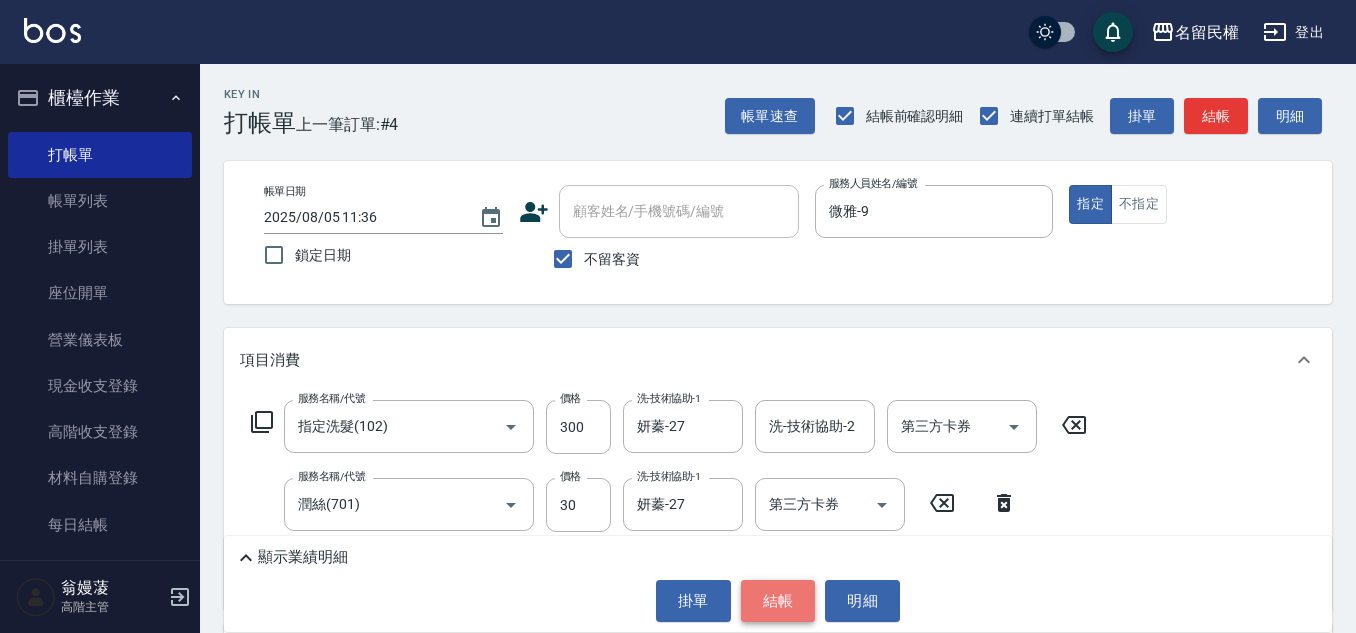 click on "結帳" at bounding box center [778, 601] 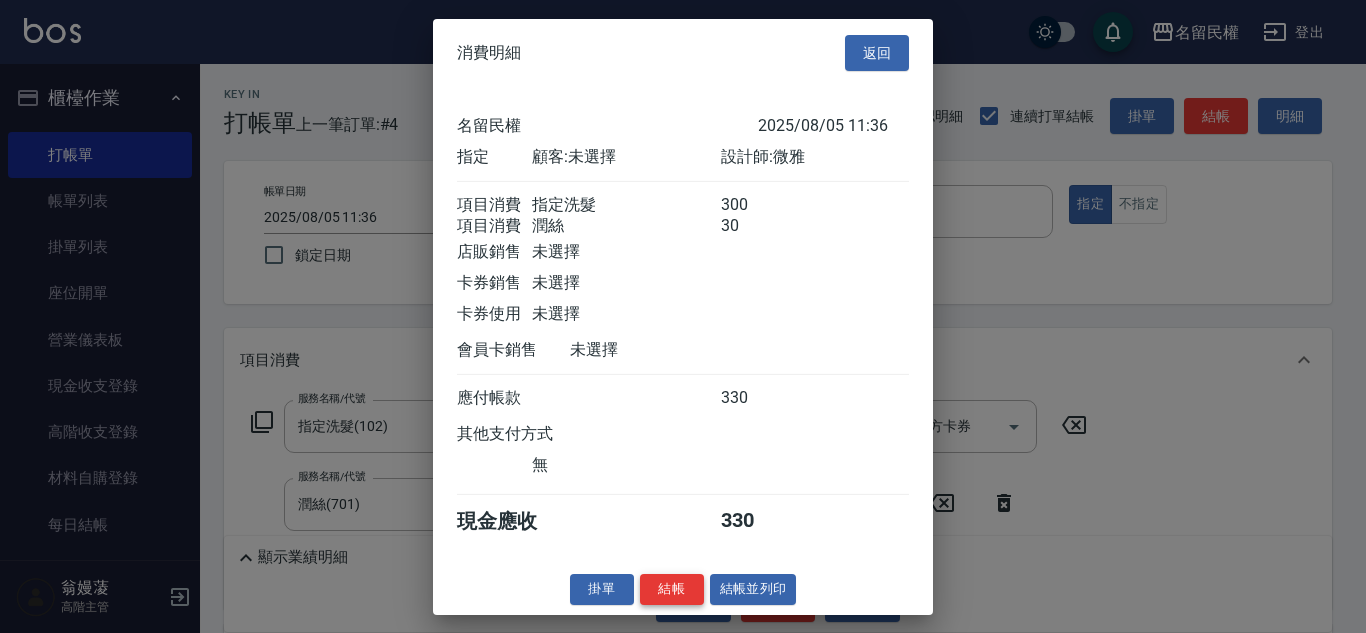 click on "結帳" at bounding box center (672, 589) 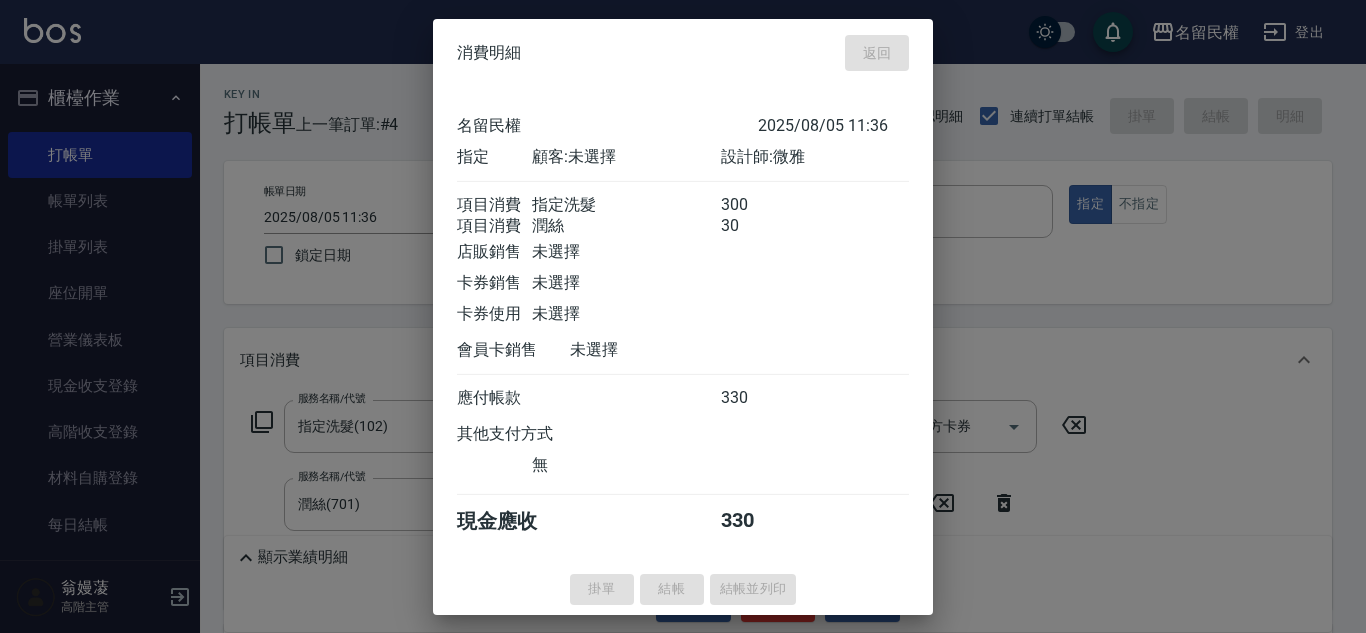 type on "2025/08/05 11:38" 